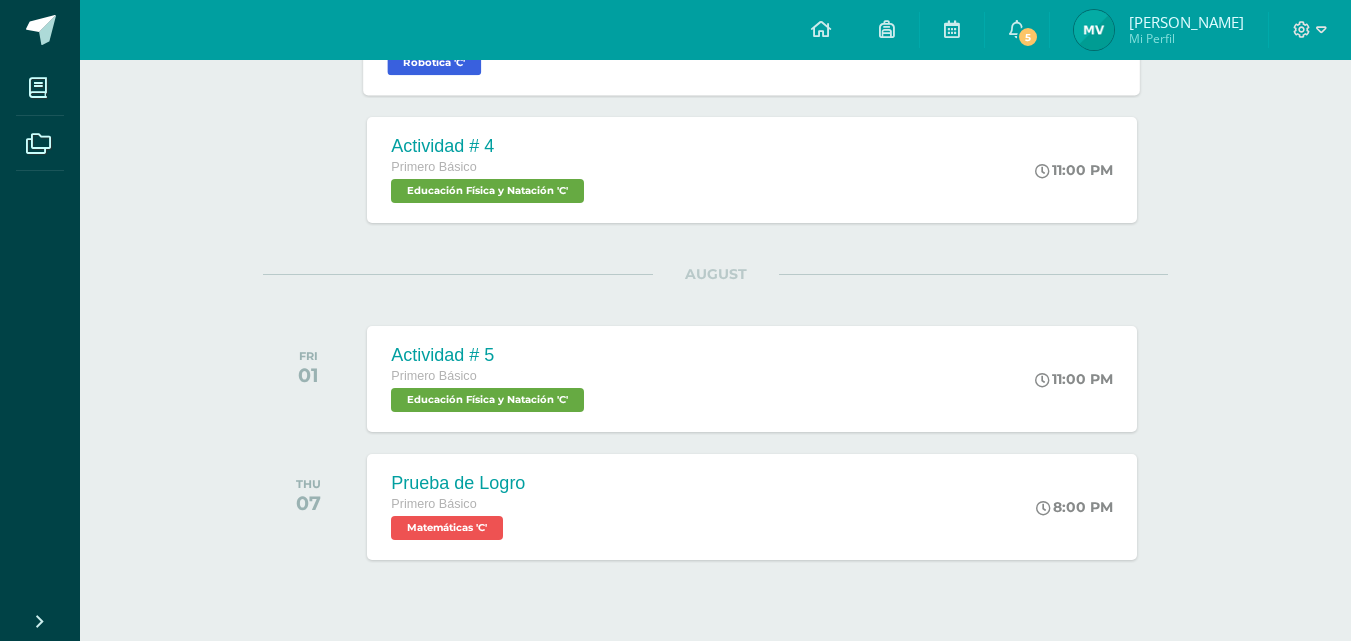 scroll, scrollTop: 3011, scrollLeft: 0, axis: vertical 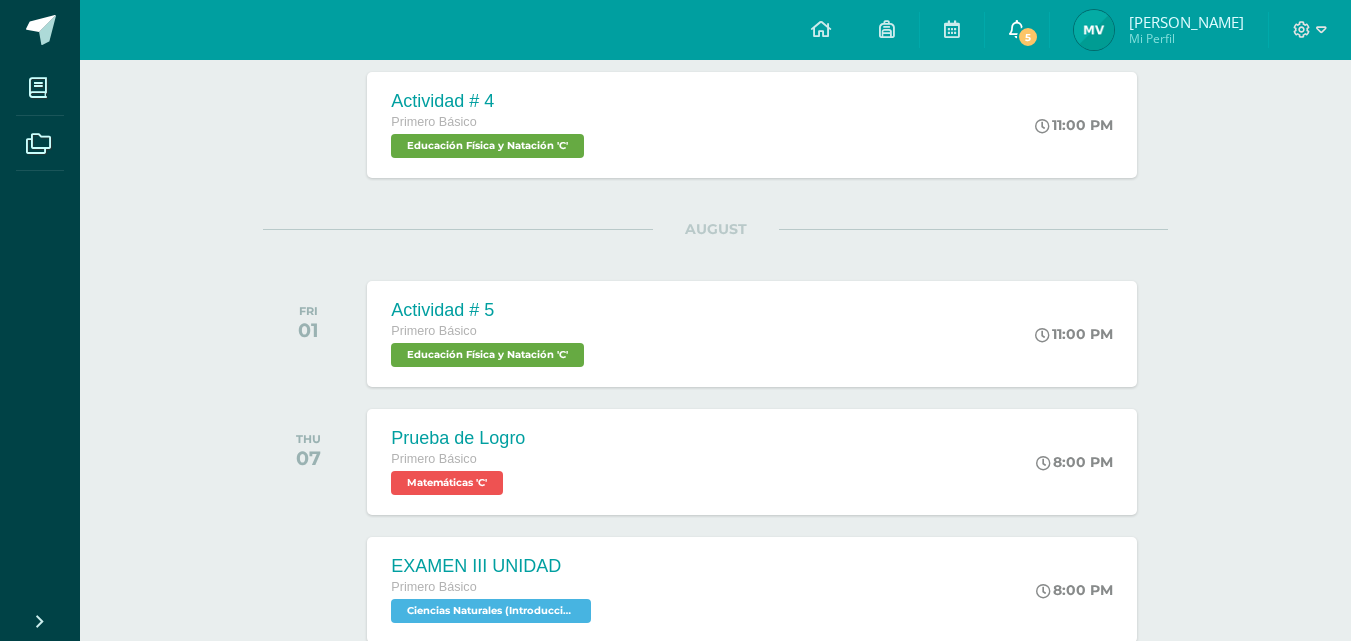 click at bounding box center [1017, 29] 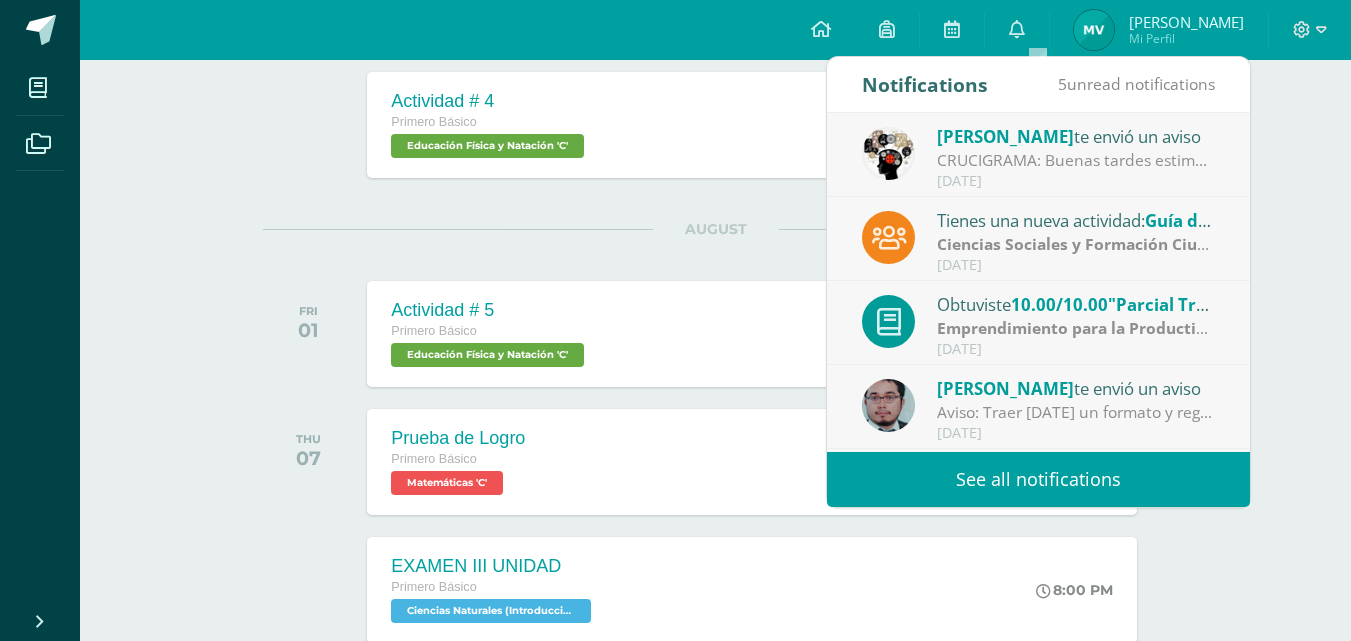 click on "See all notifications" at bounding box center [1038, 479] 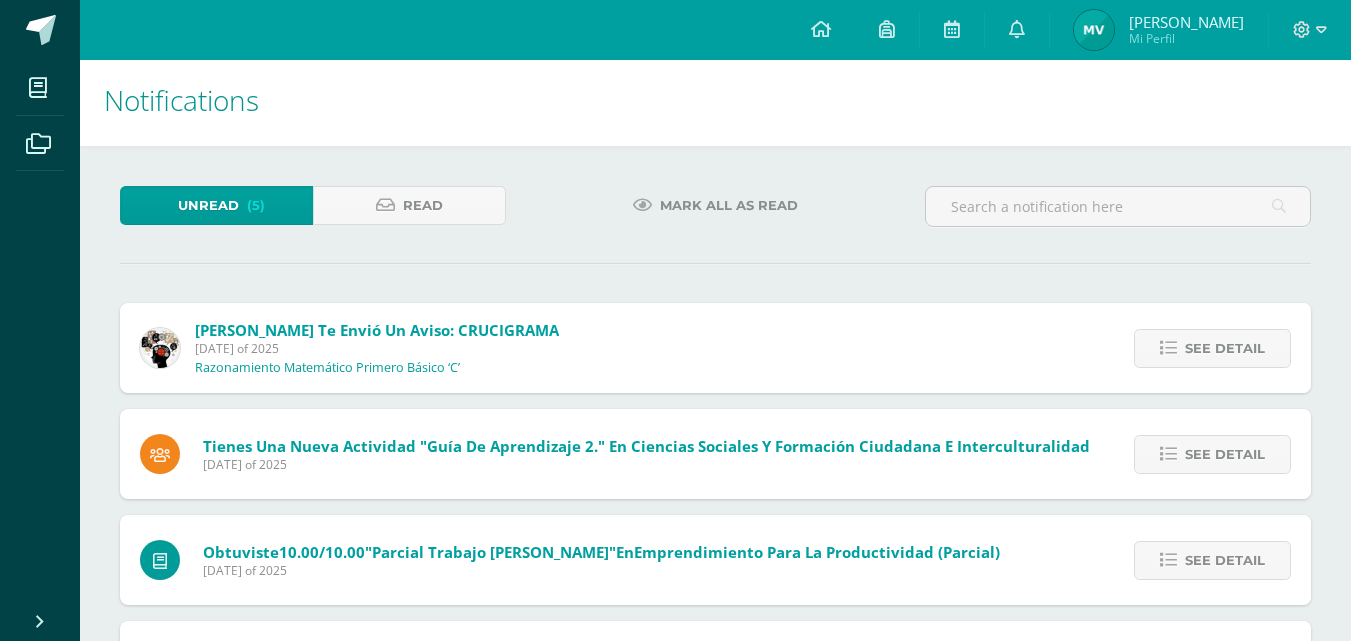 scroll, scrollTop: 0, scrollLeft: 0, axis: both 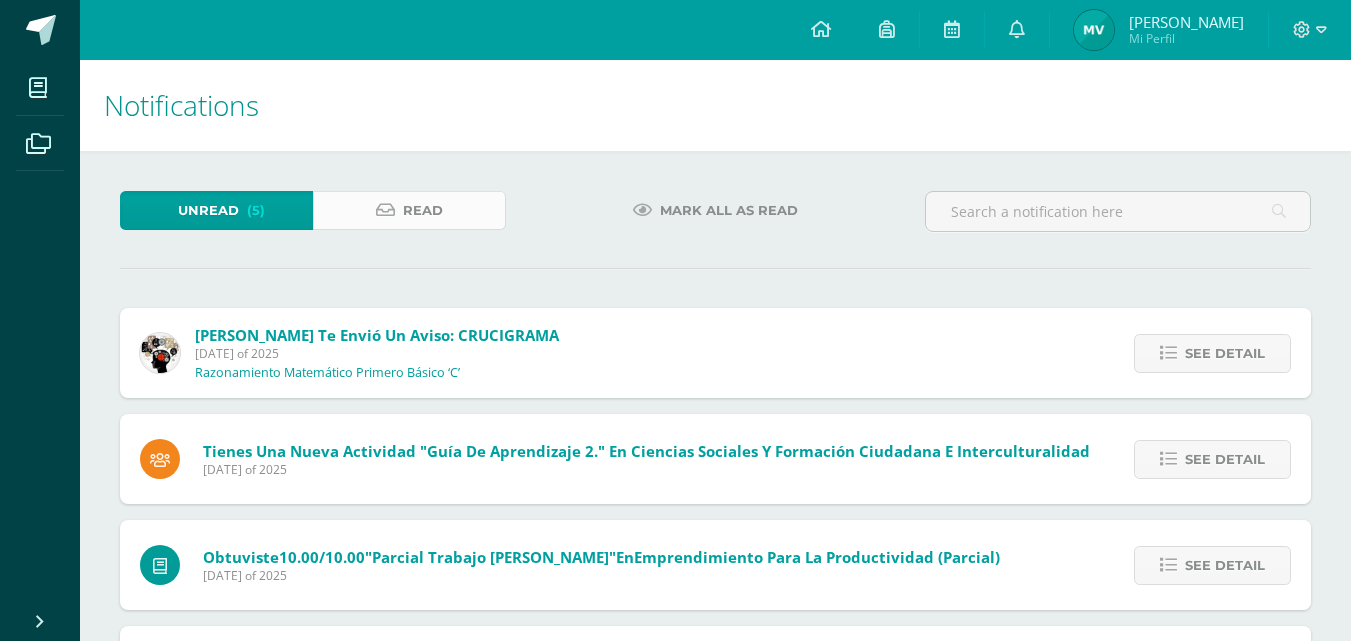 click on "Read" at bounding box center (423, 210) 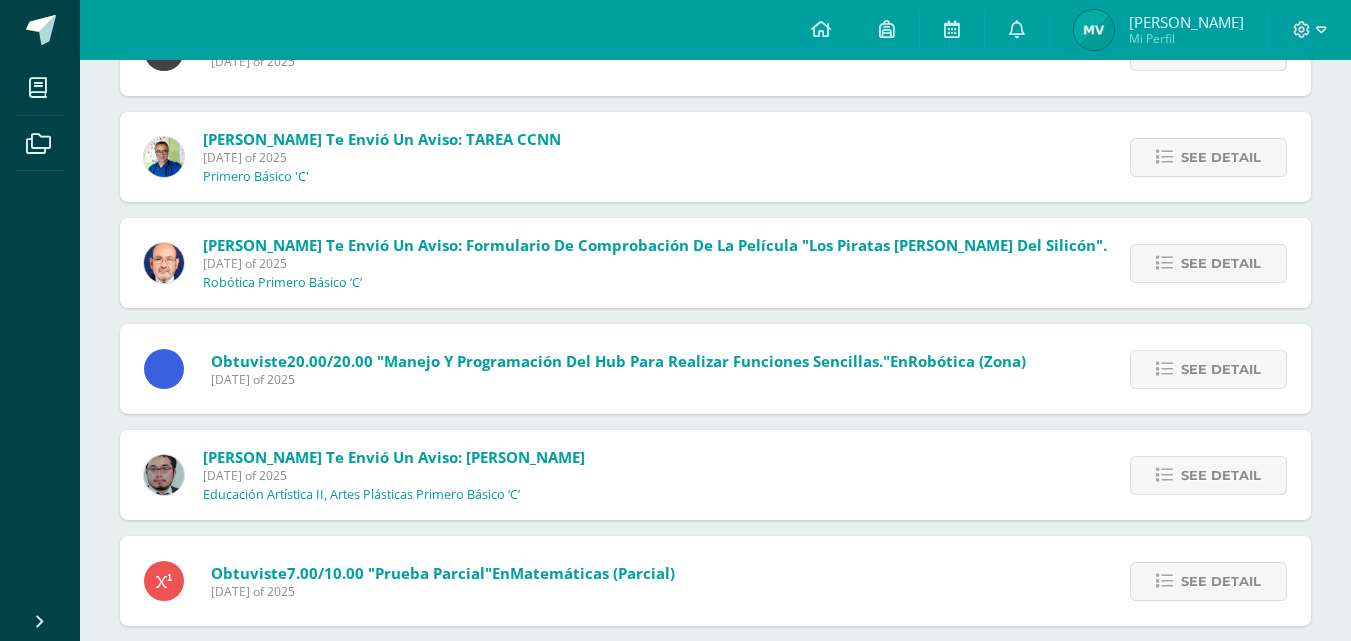 scroll, scrollTop: 1846, scrollLeft: 0, axis: vertical 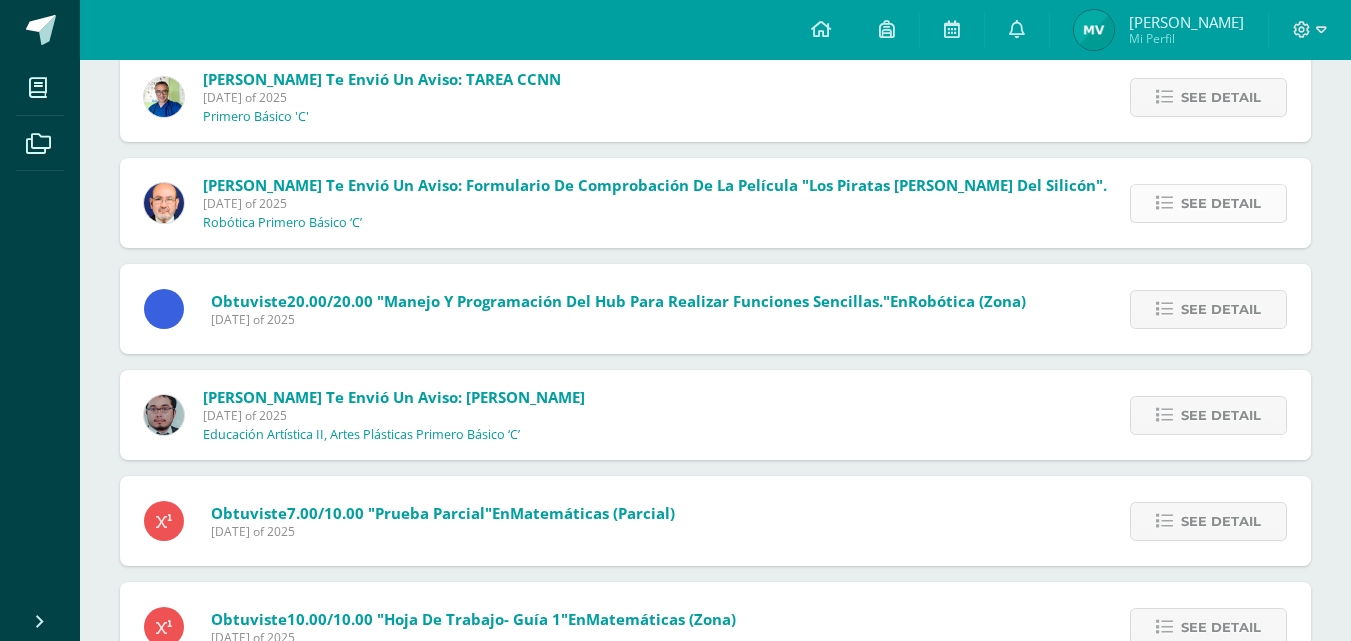click on "See detail" at bounding box center (1221, 203) 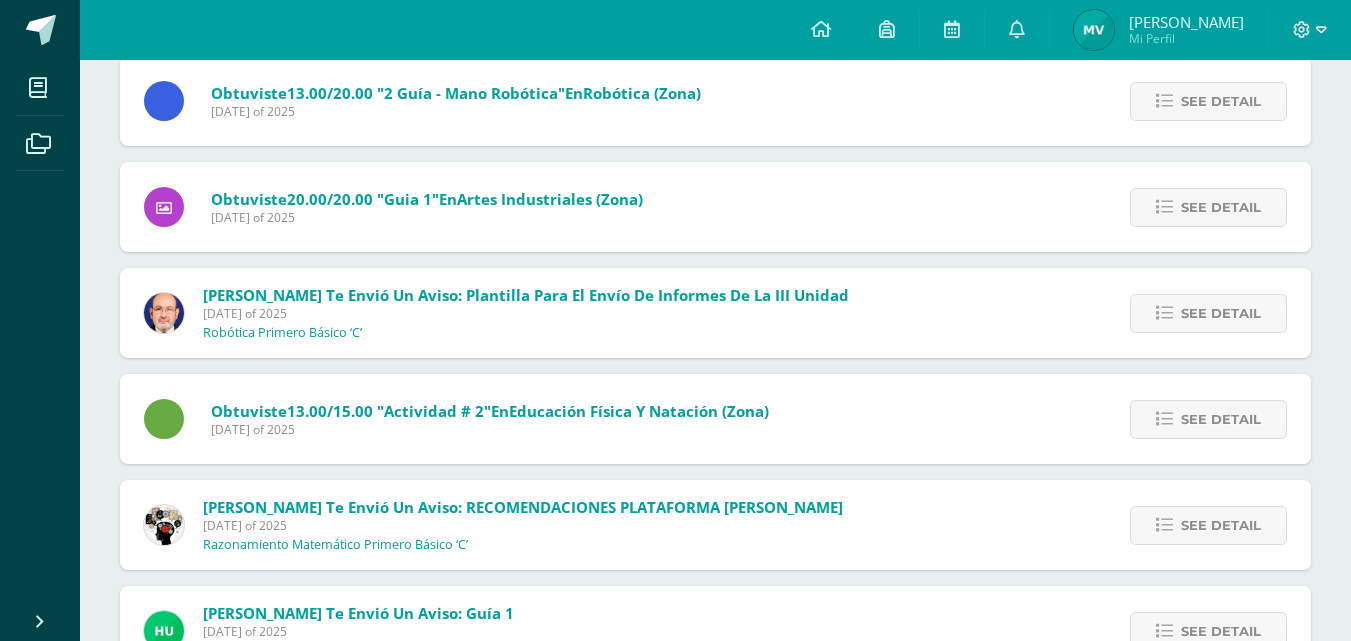 scroll, scrollTop: 5986, scrollLeft: 0, axis: vertical 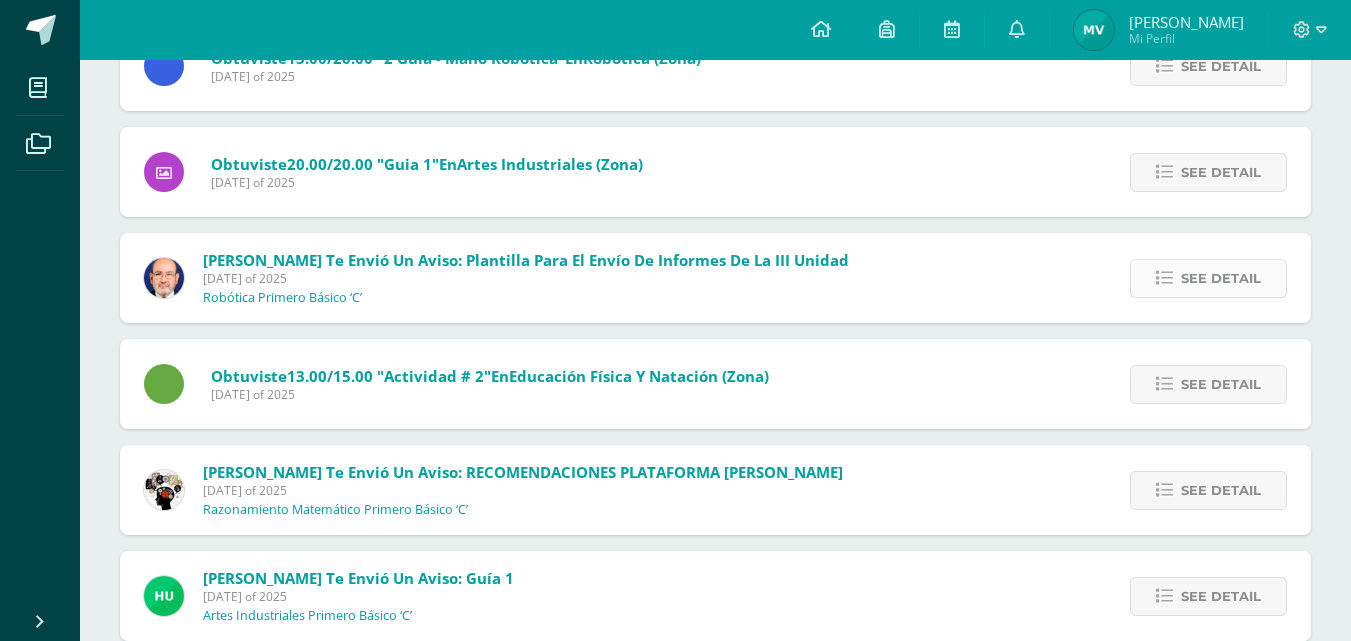 click on "See detail" at bounding box center [1208, 278] 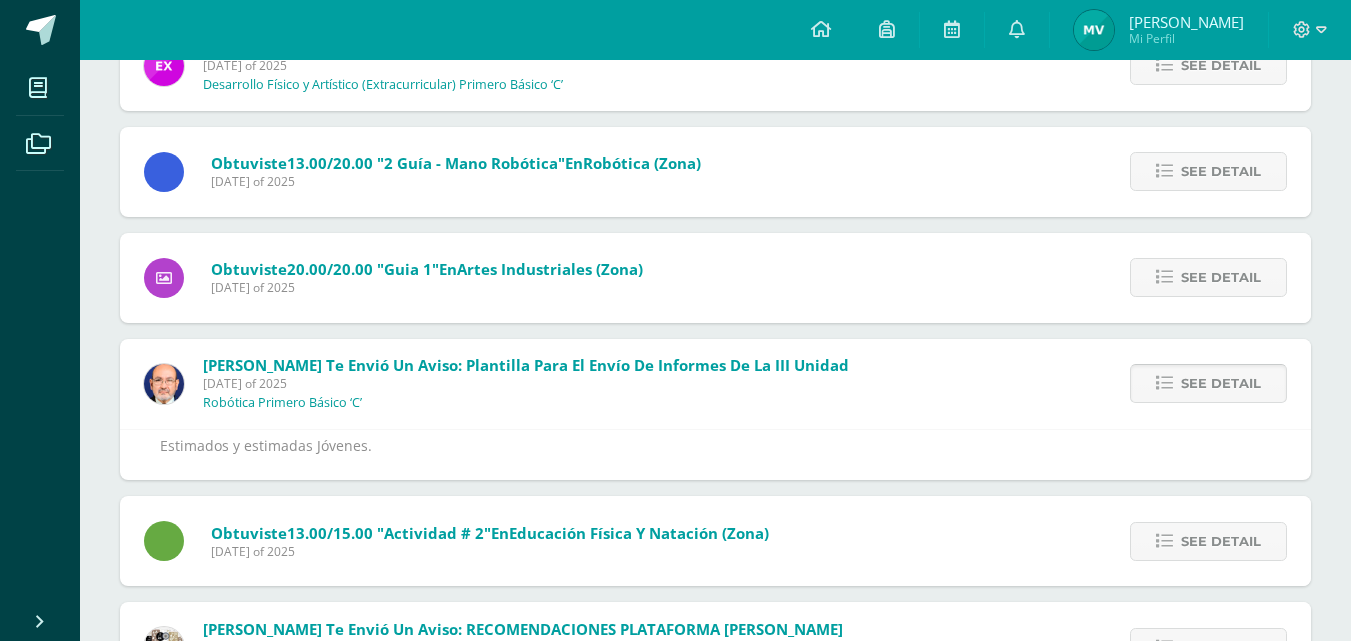 scroll, scrollTop: 5693, scrollLeft: 0, axis: vertical 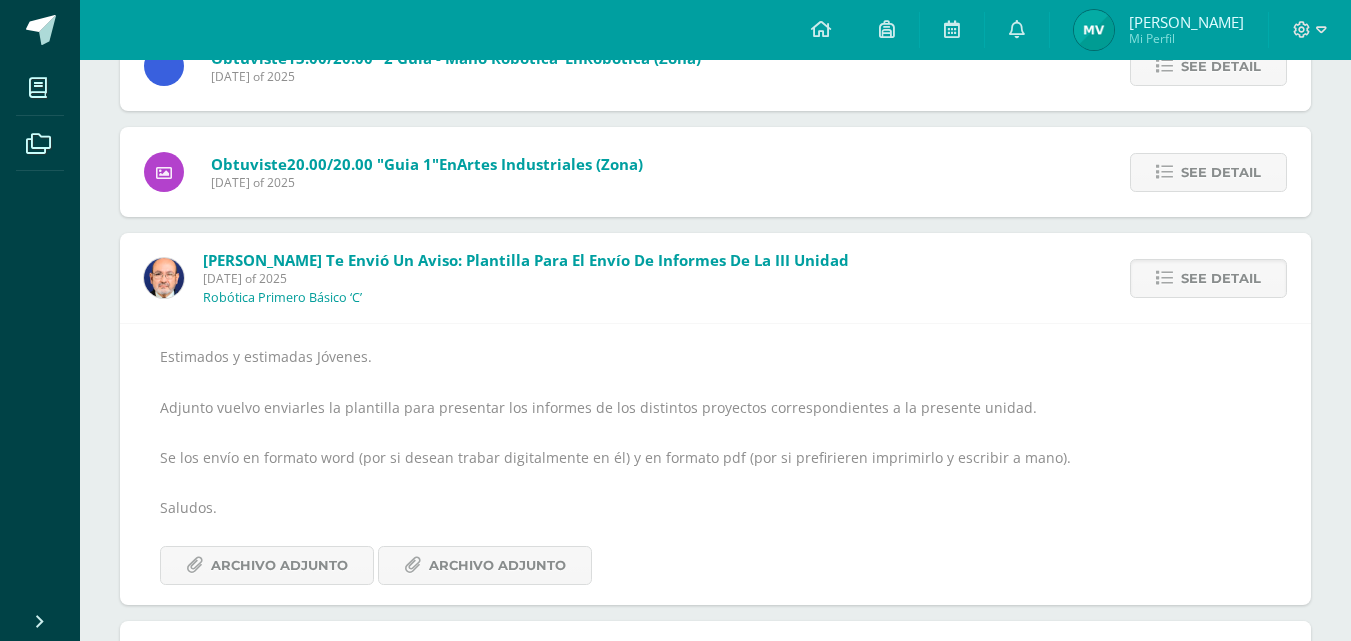 drag, startPoint x: 1149, startPoint y: 382, endPoint x: 1137, endPoint y: 387, distance: 13 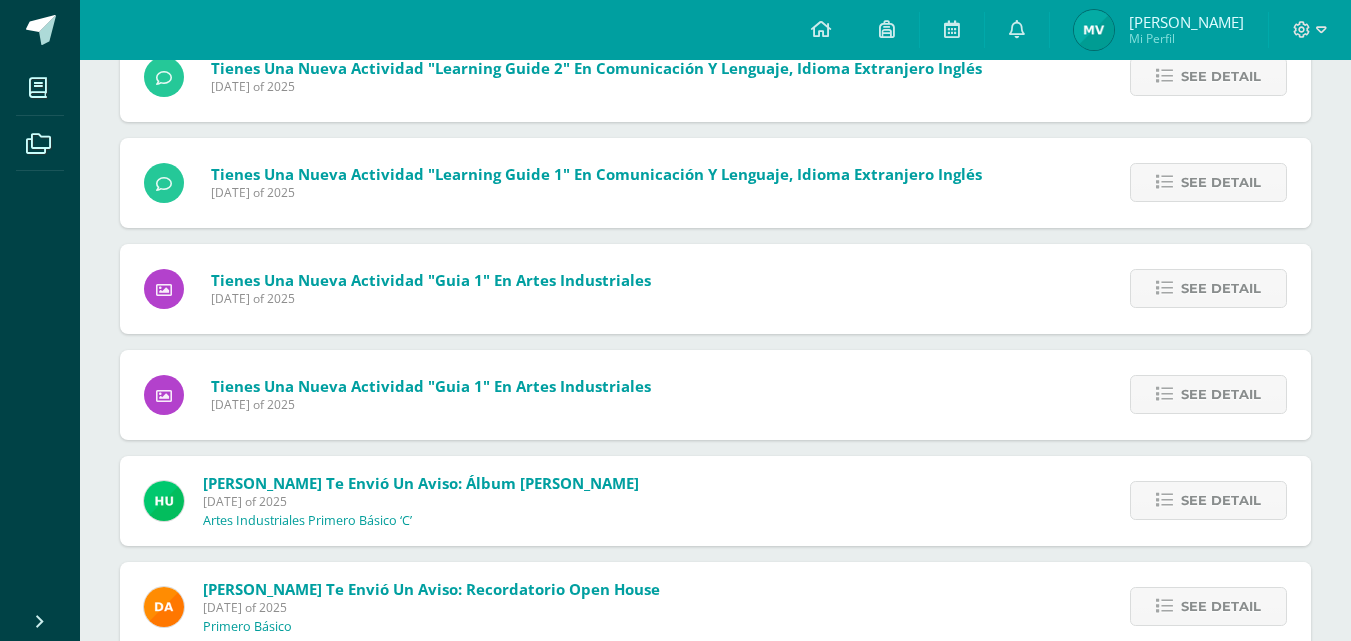 scroll, scrollTop: 15908, scrollLeft: 0, axis: vertical 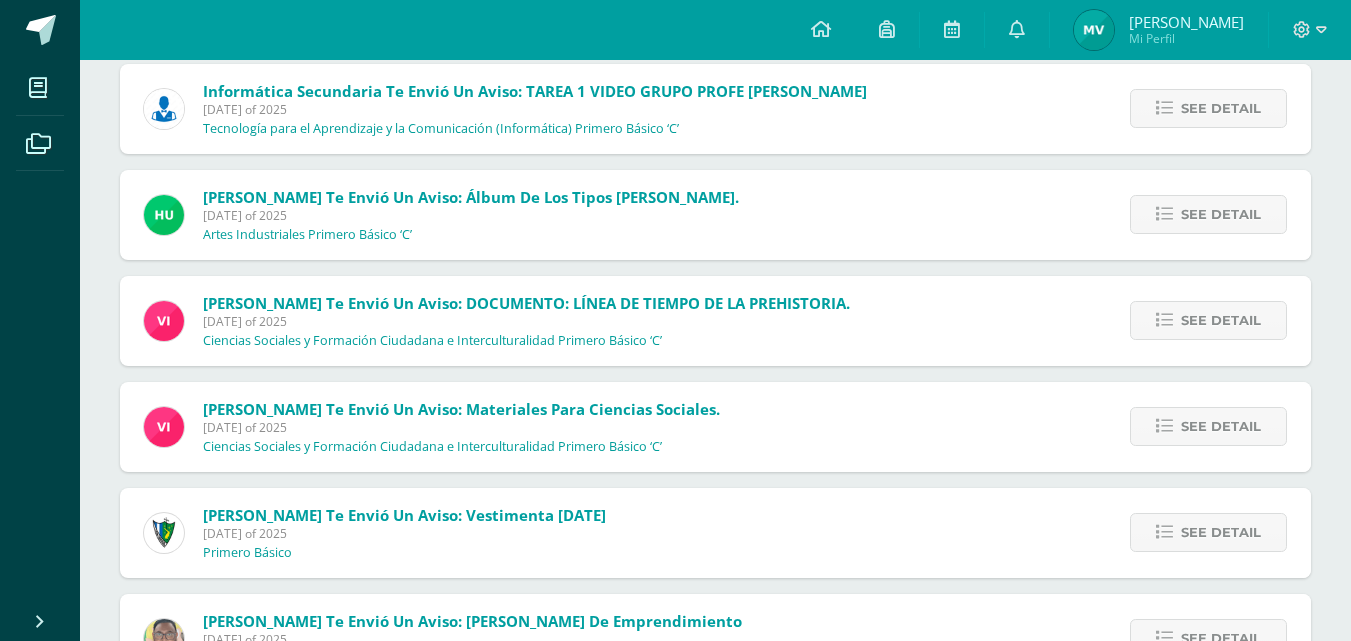 drag, startPoint x: 685, startPoint y: 302, endPoint x: 56, endPoint y: 392, distance: 635.4062 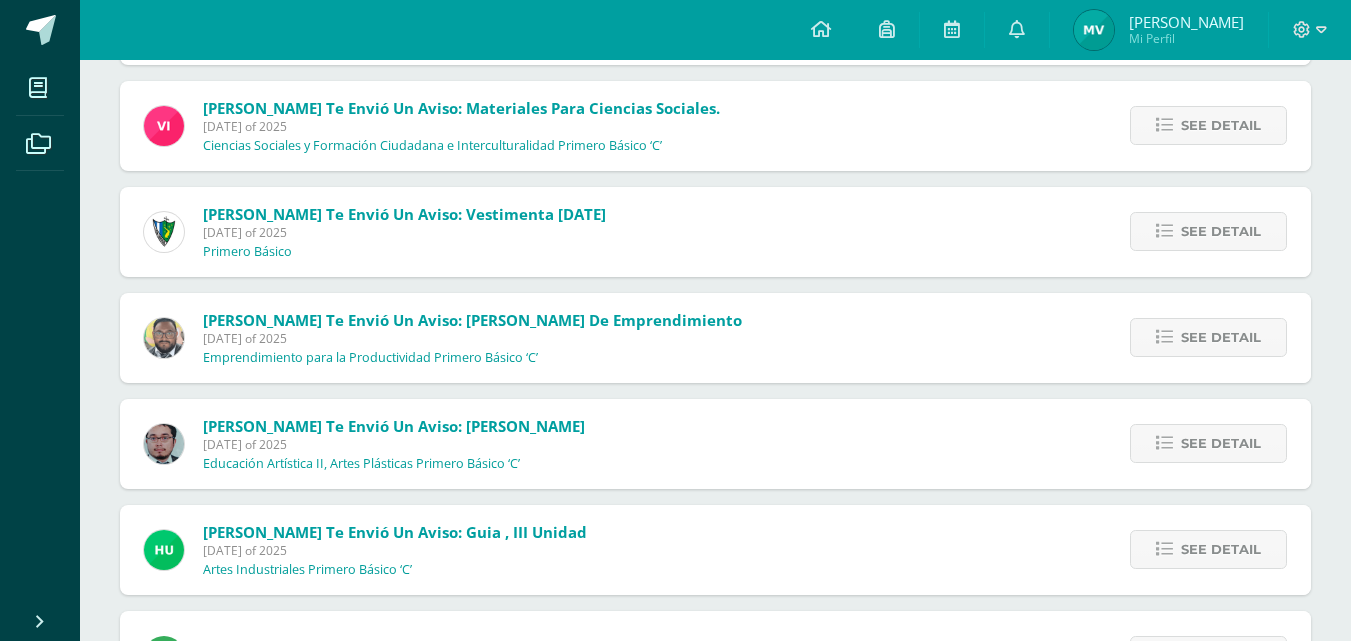 scroll, scrollTop: 17635, scrollLeft: 0, axis: vertical 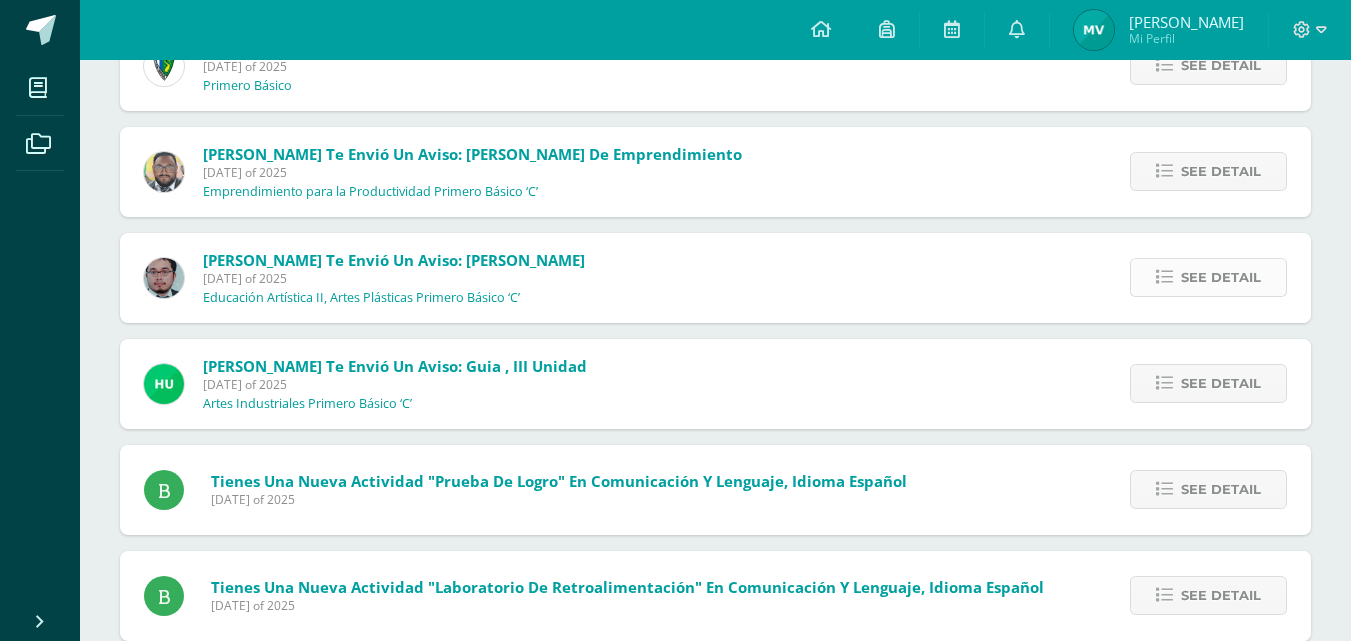 click on "See detail" at bounding box center (1221, 277) 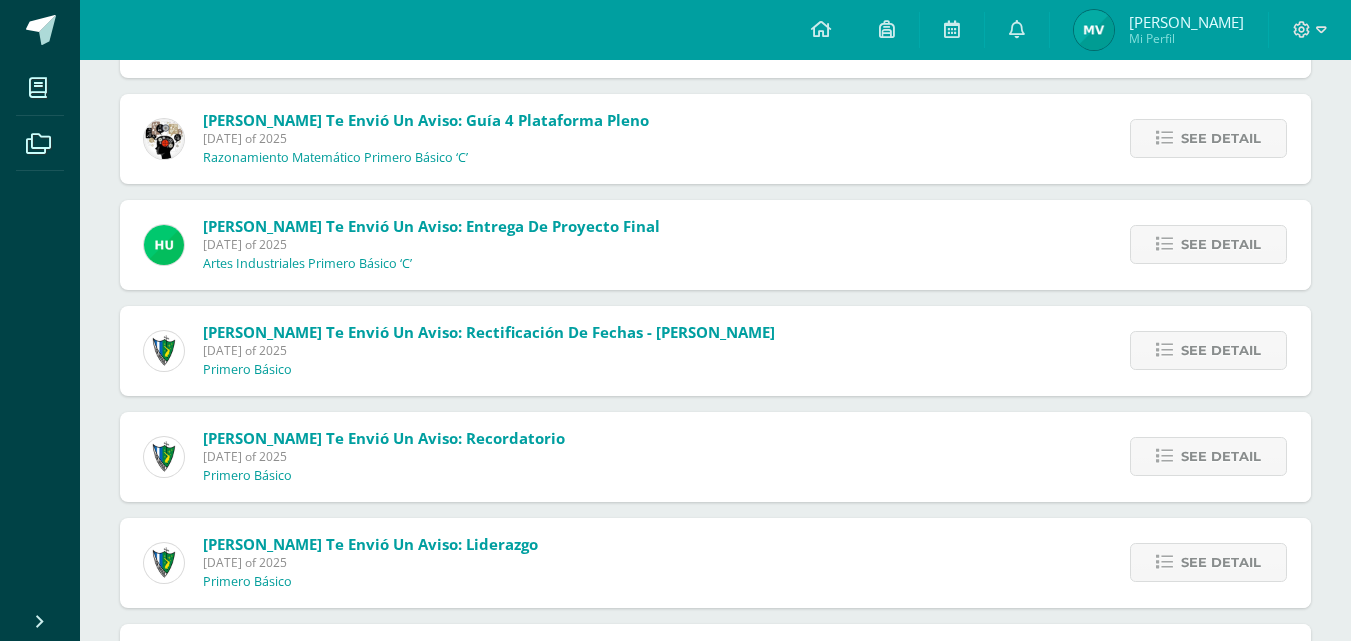 scroll, scrollTop: 19958, scrollLeft: 0, axis: vertical 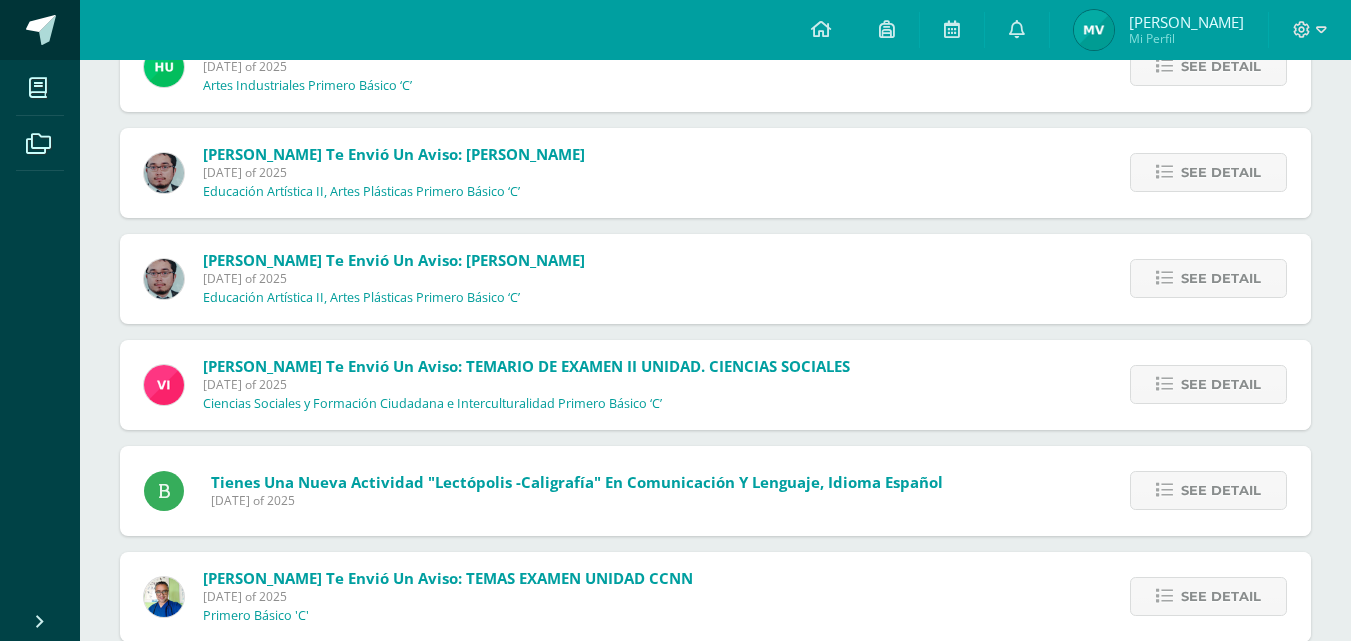 click at bounding box center [41, 30] 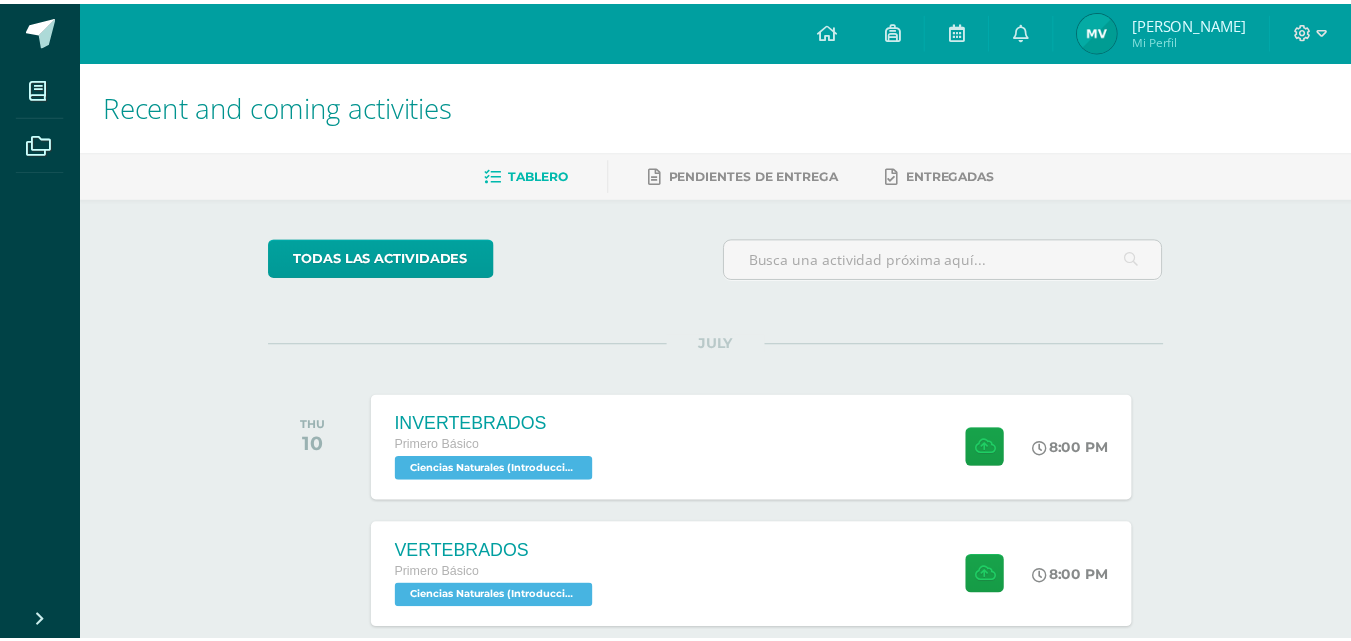 scroll, scrollTop: 0, scrollLeft: 0, axis: both 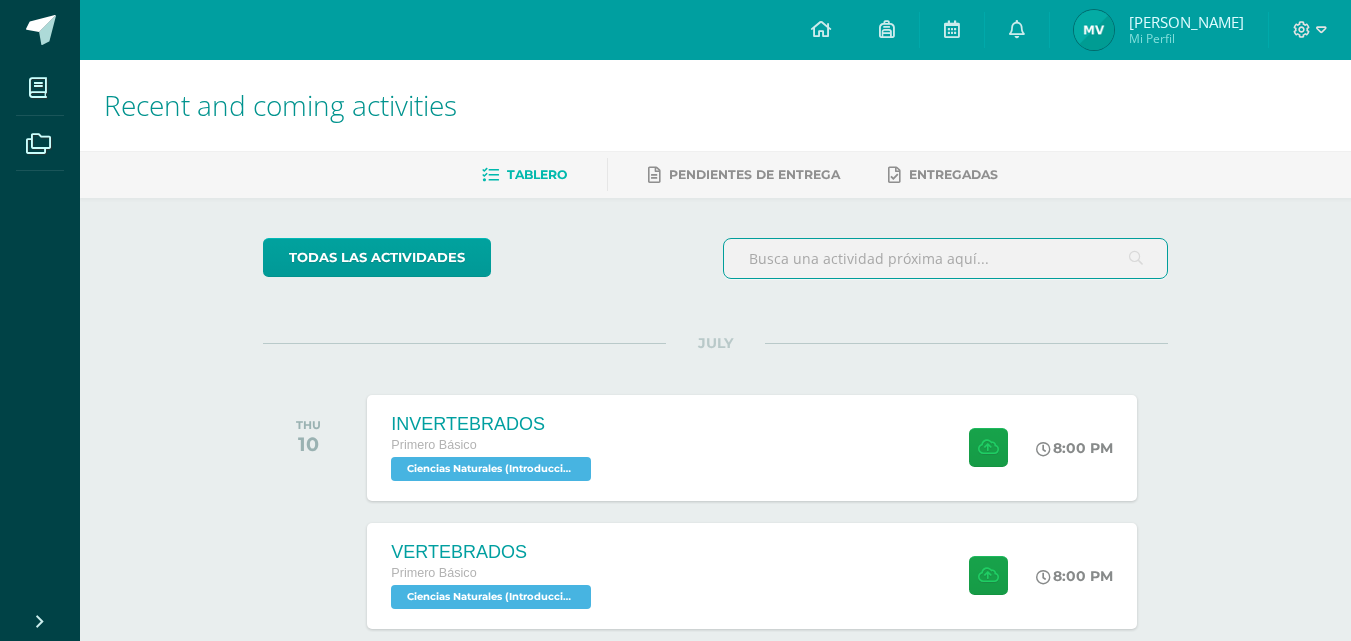 click at bounding box center (945, 258) 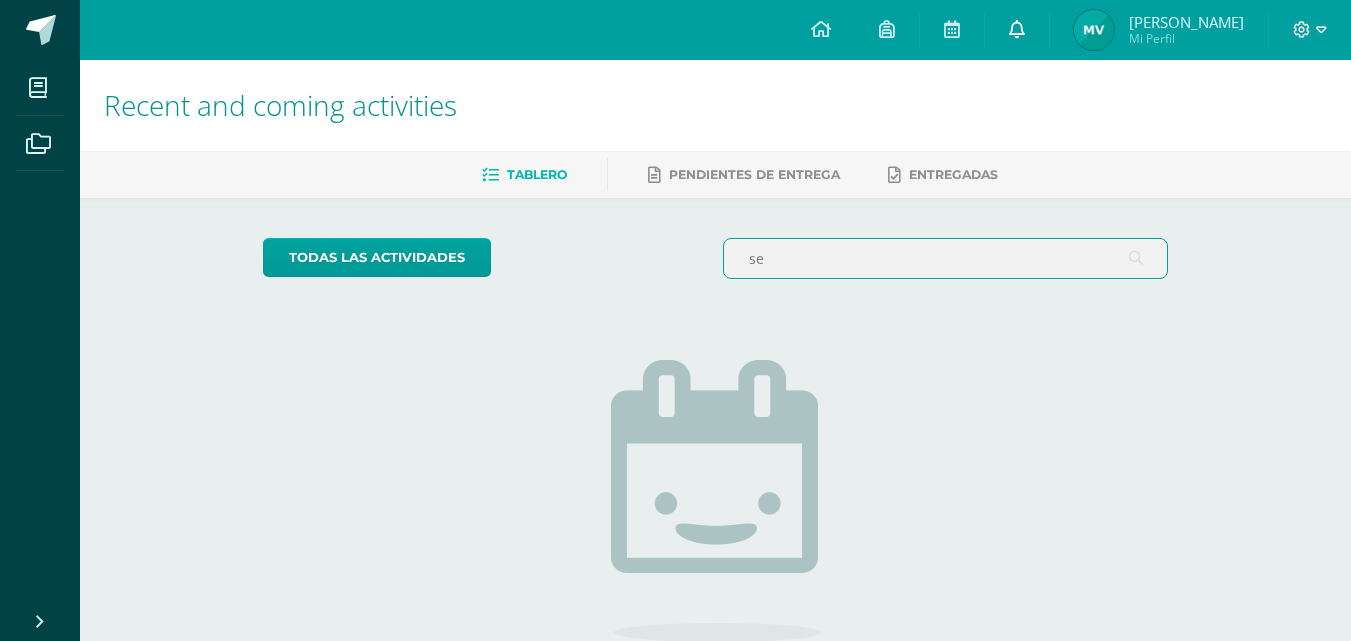 type on "se" 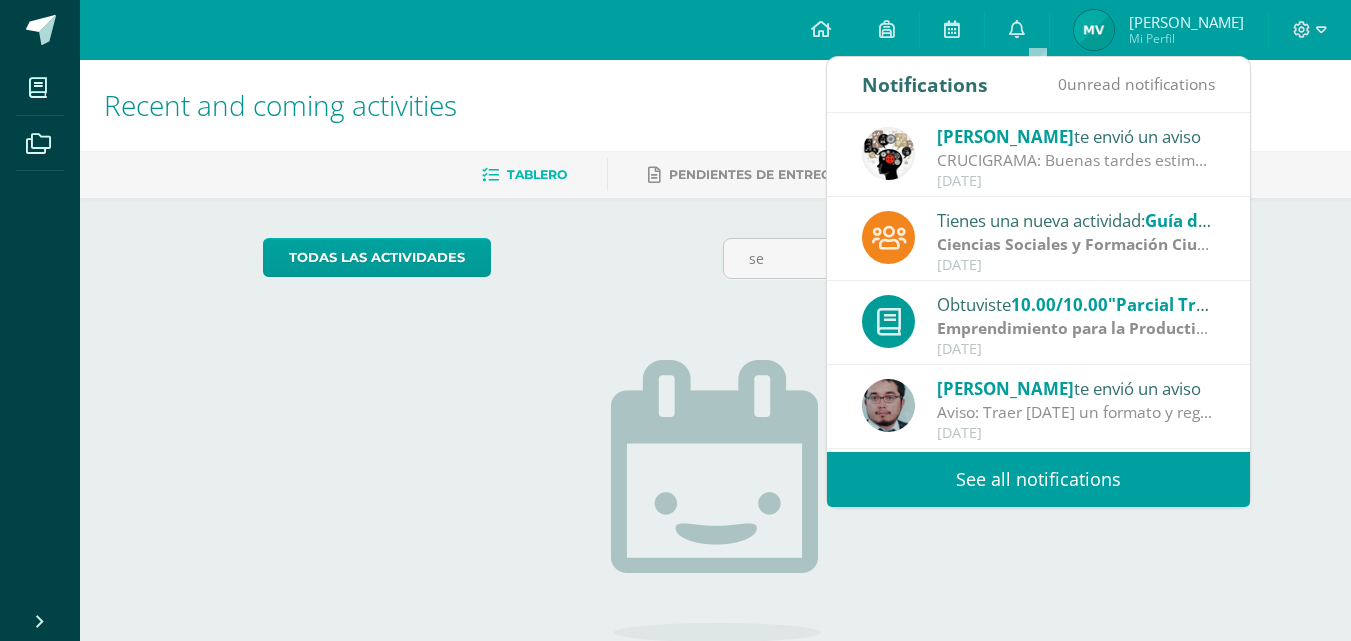 click on "See all notifications" at bounding box center (1038, 479) 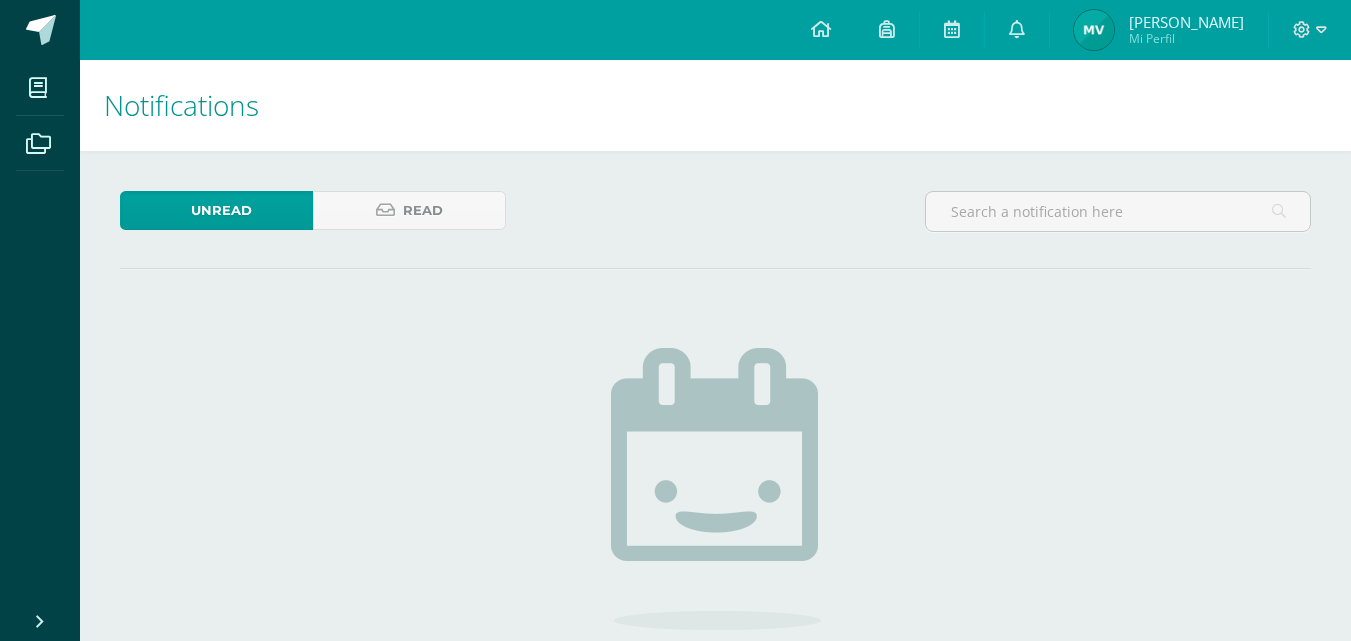 scroll, scrollTop: 0, scrollLeft: 0, axis: both 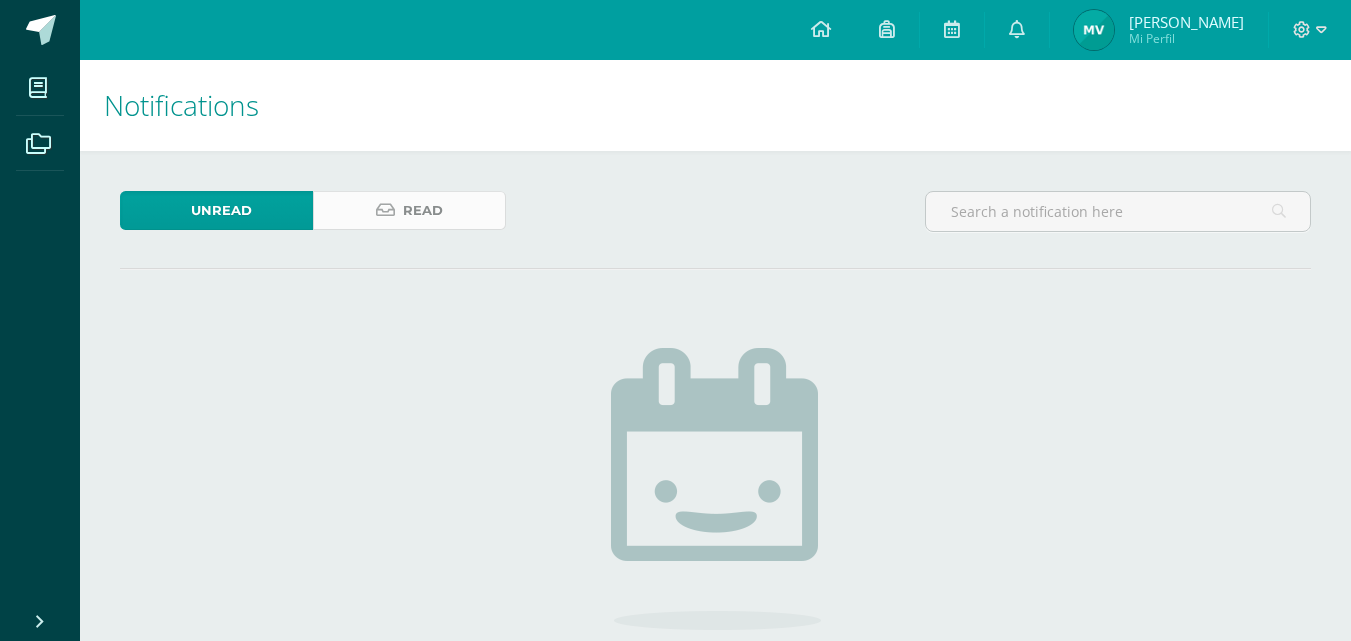 click on "Read" at bounding box center [423, 210] 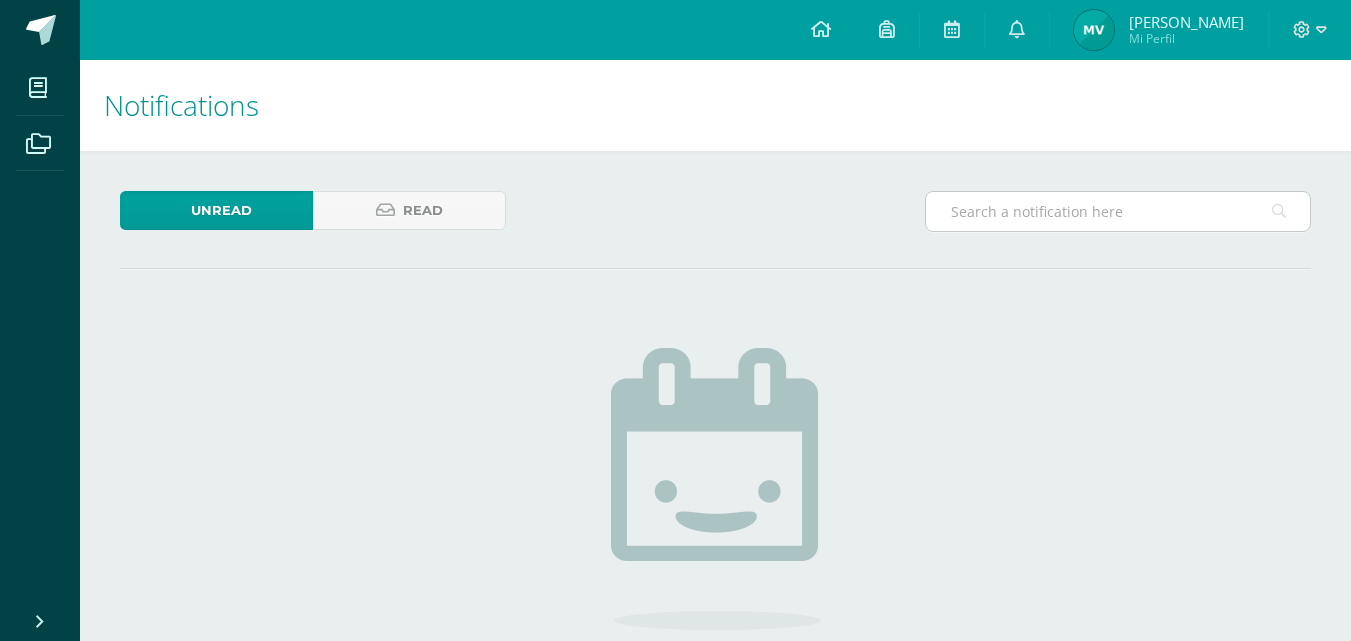 click at bounding box center [1118, 211] 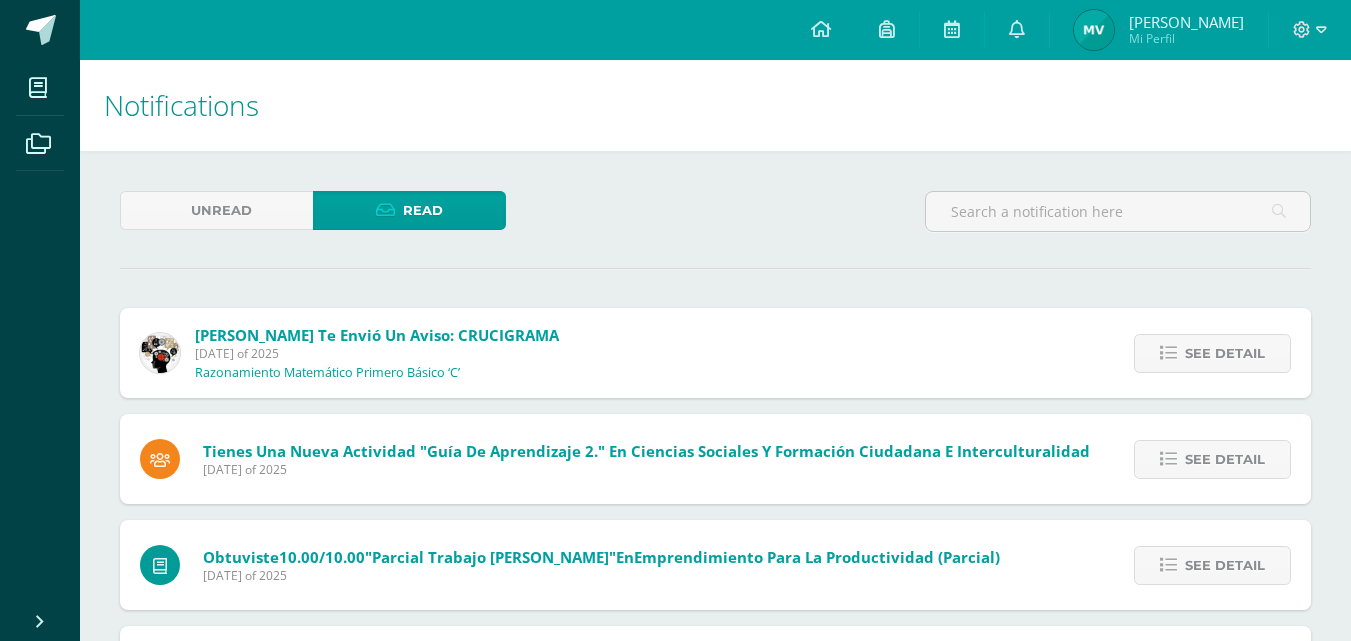 scroll, scrollTop: 0, scrollLeft: 0, axis: both 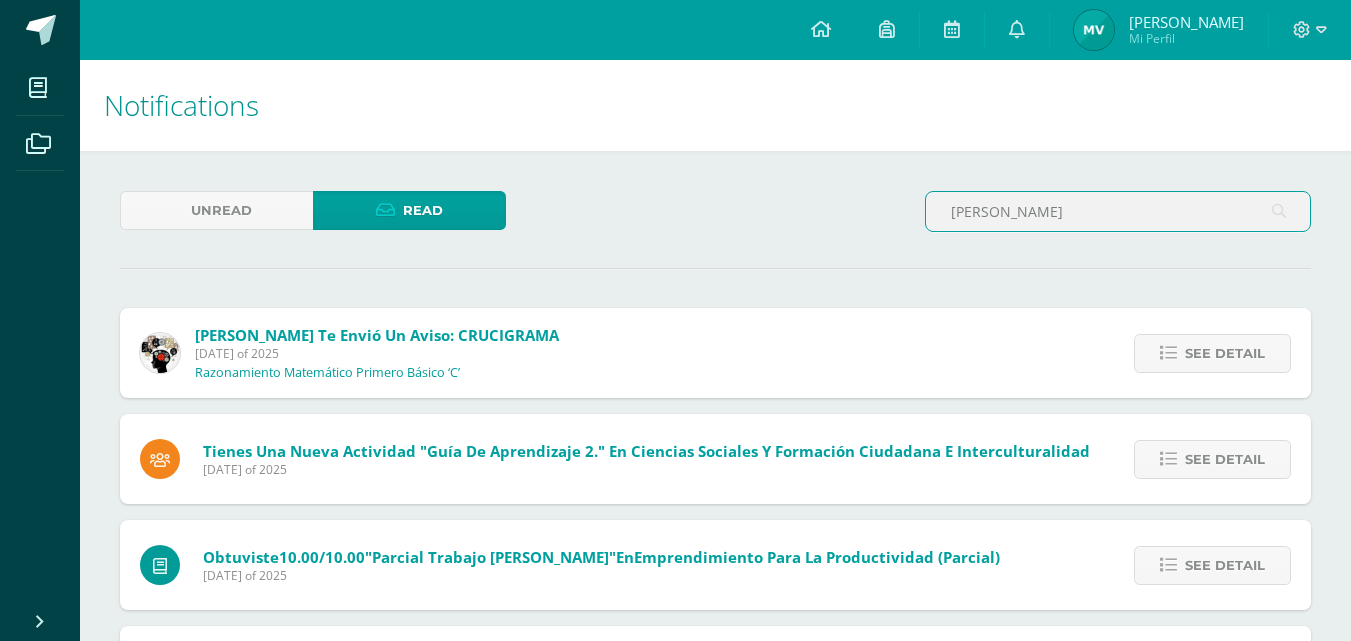 type on "[PERSON_NAME]" 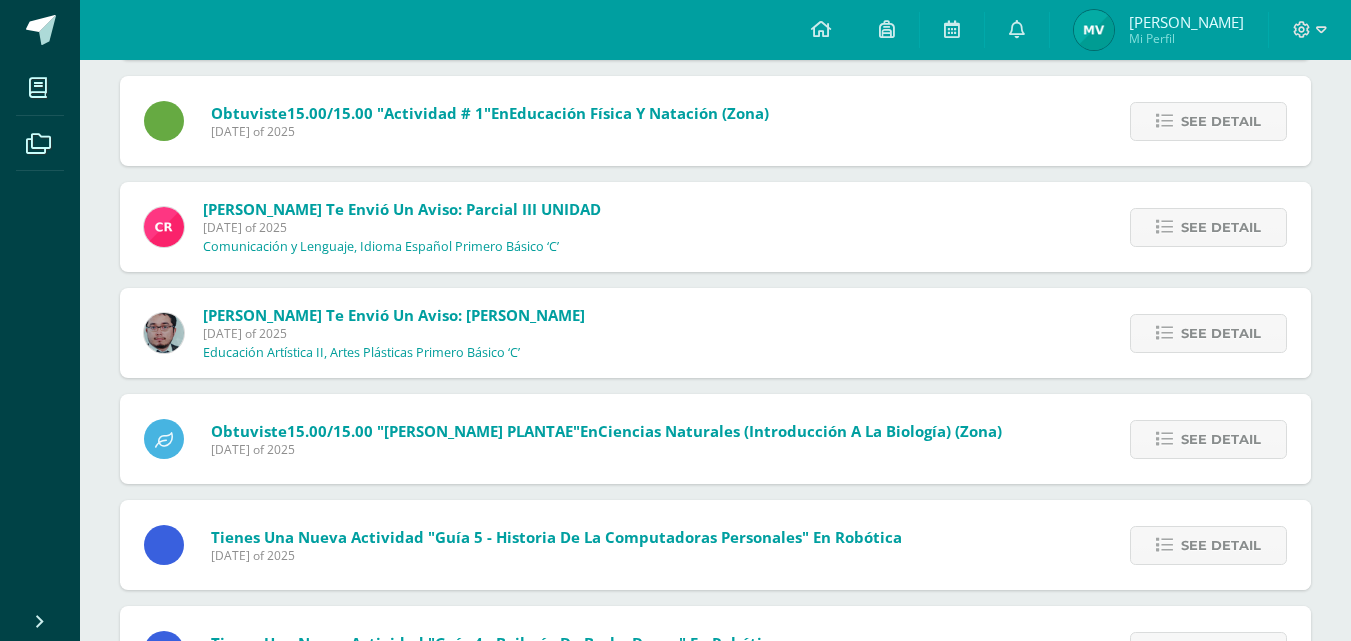 scroll, scrollTop: 7613, scrollLeft: 0, axis: vertical 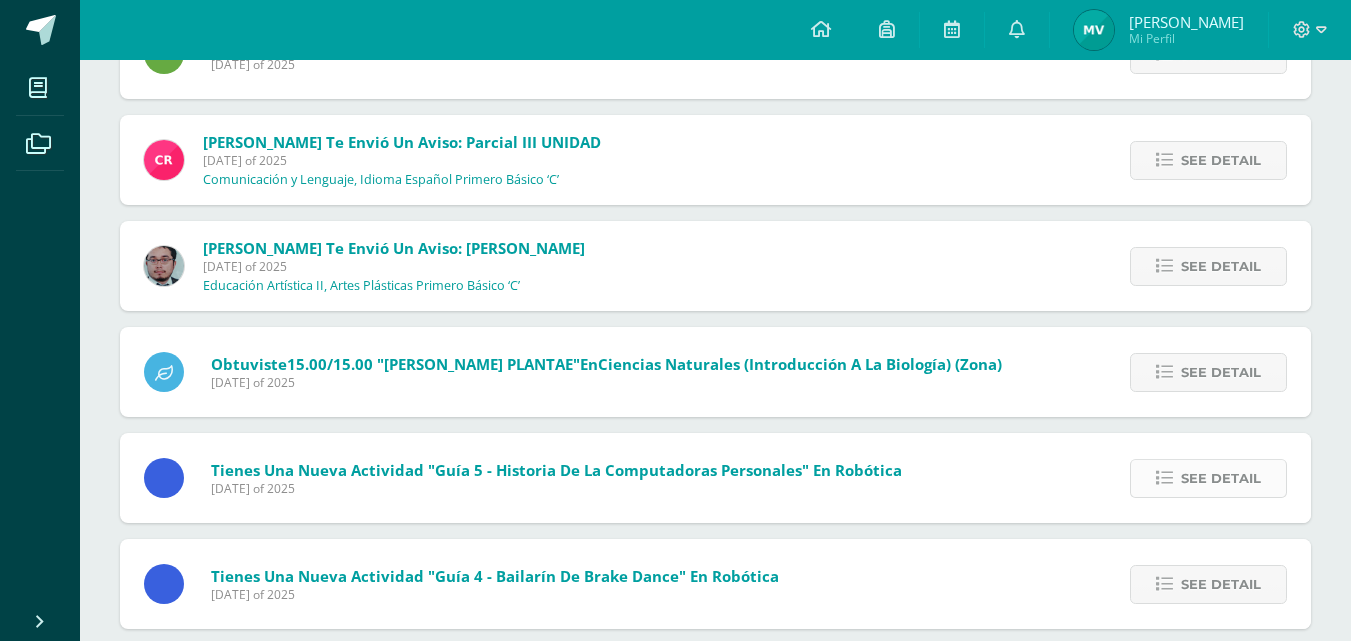 type 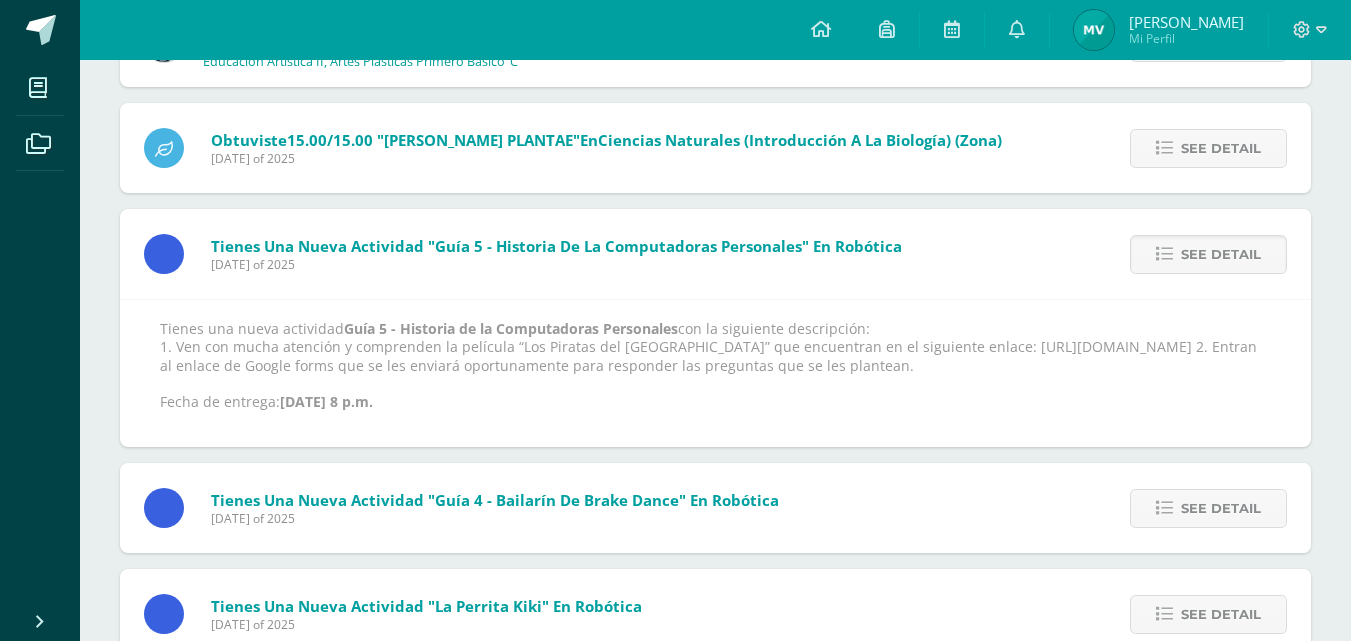 scroll, scrollTop: 7846, scrollLeft: 0, axis: vertical 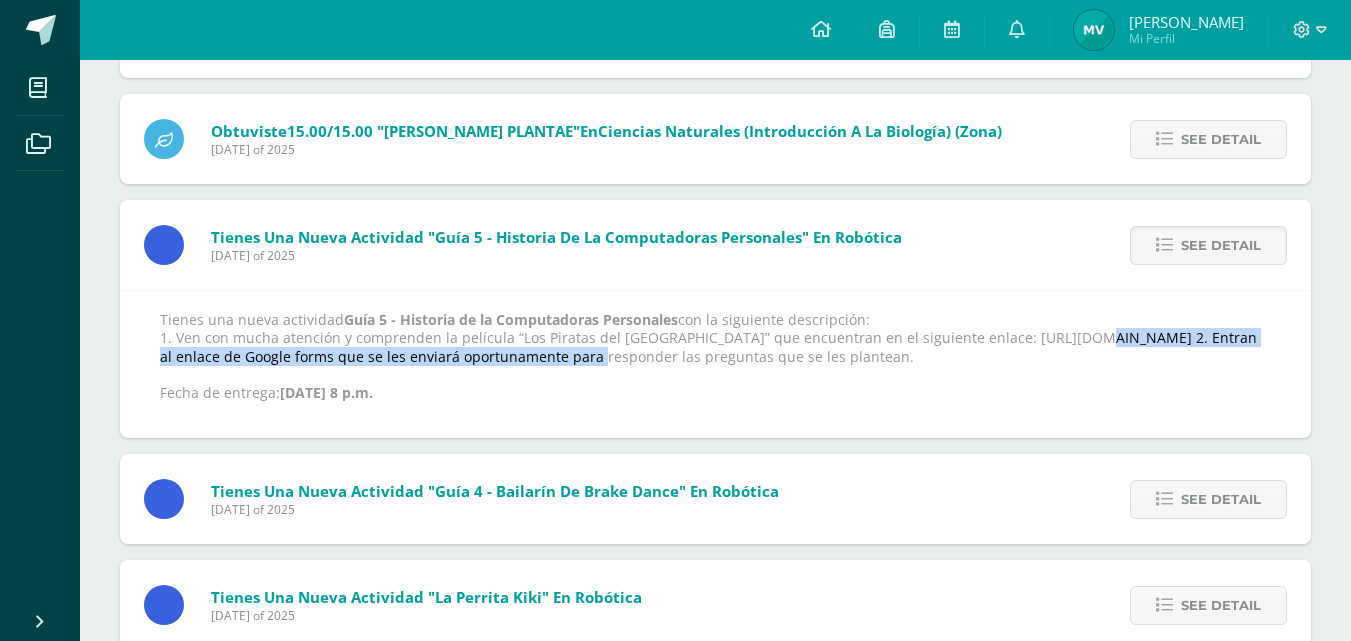 drag, startPoint x: 162, startPoint y: 357, endPoint x: 759, endPoint y: 357, distance: 597 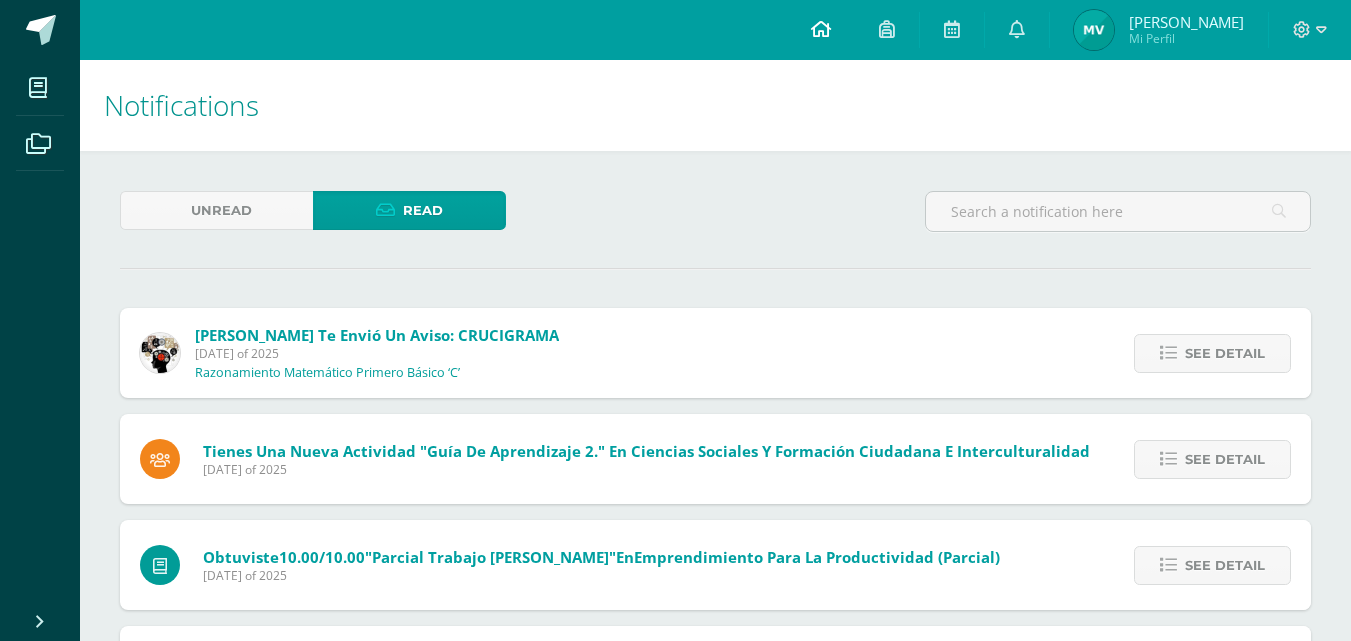 click at bounding box center (821, 29) 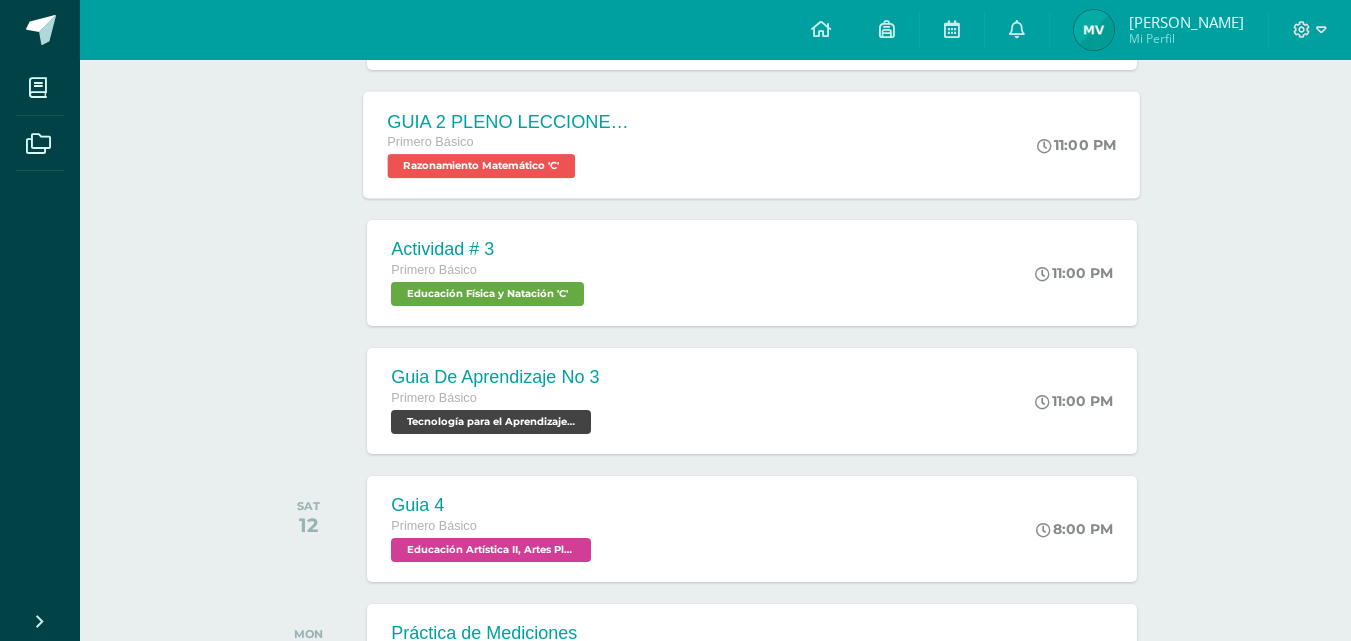 scroll, scrollTop: 1233, scrollLeft: 0, axis: vertical 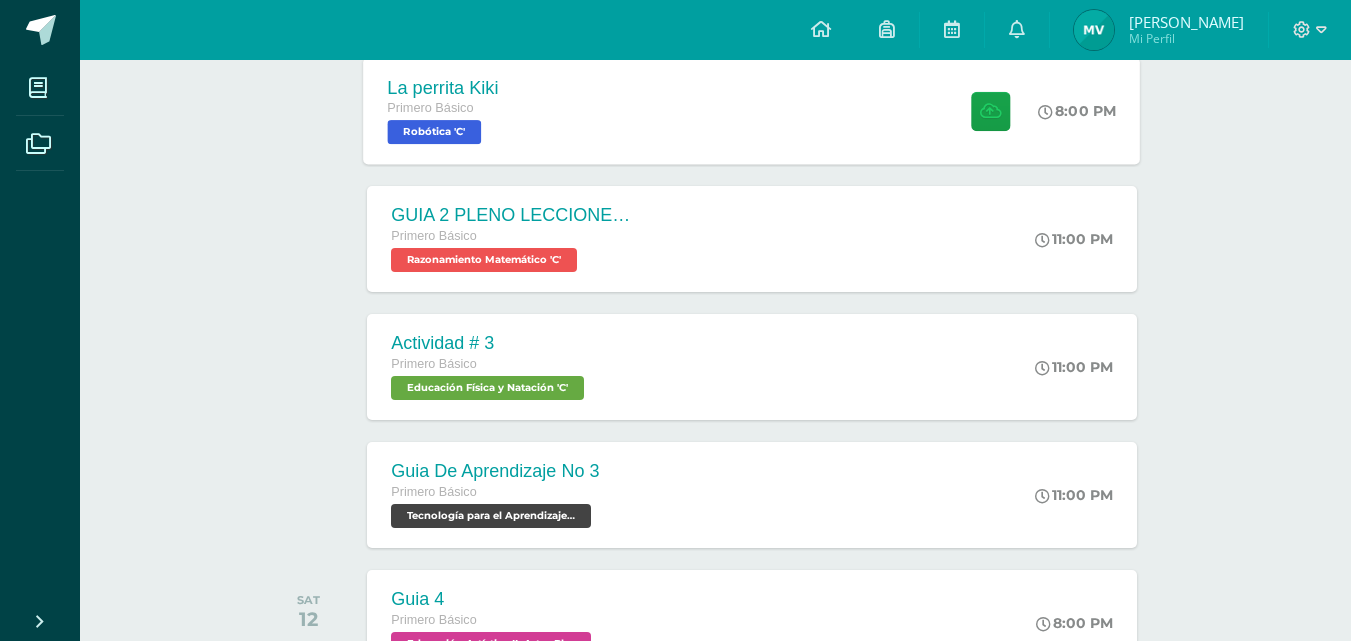 click on "Robótica 'C'" at bounding box center [435, 132] 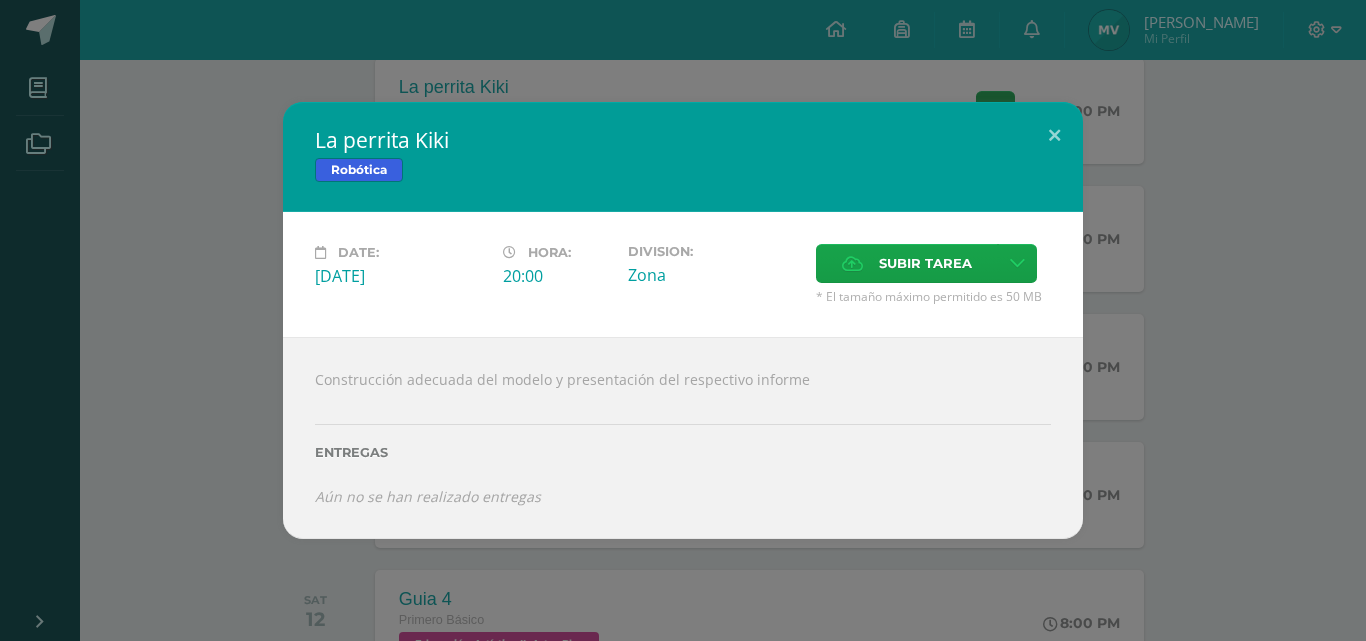click on "Robótica" at bounding box center [359, 170] 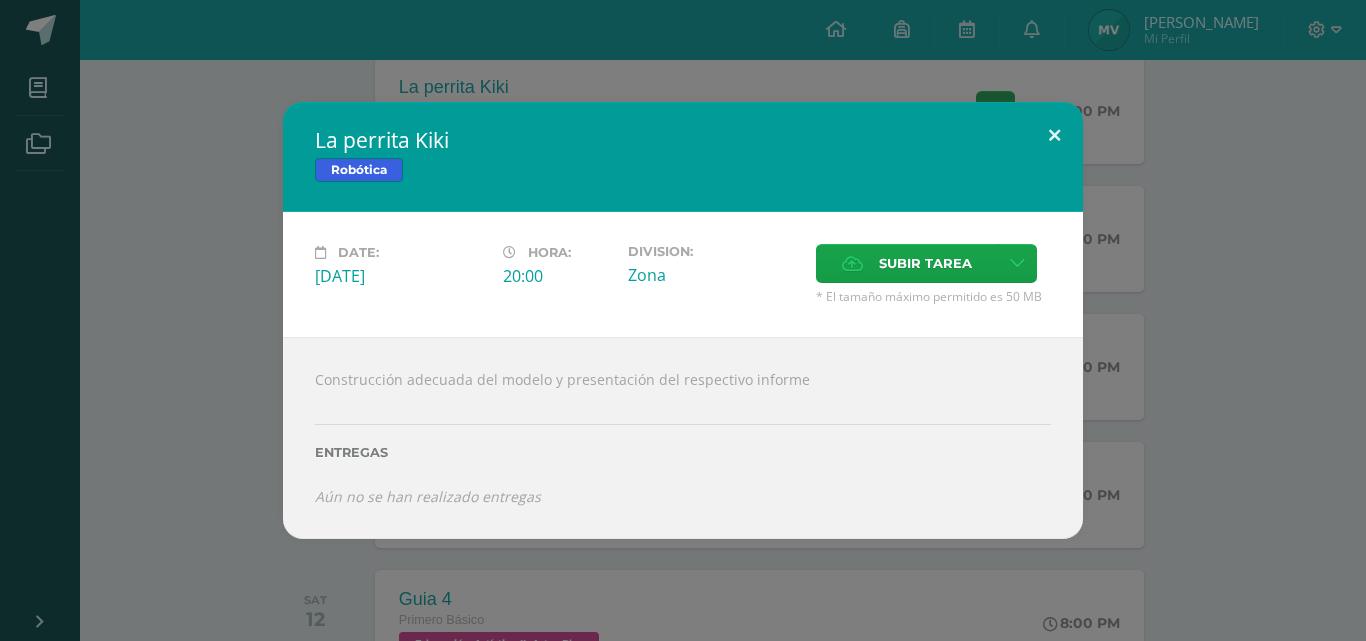 click at bounding box center (1054, 136) 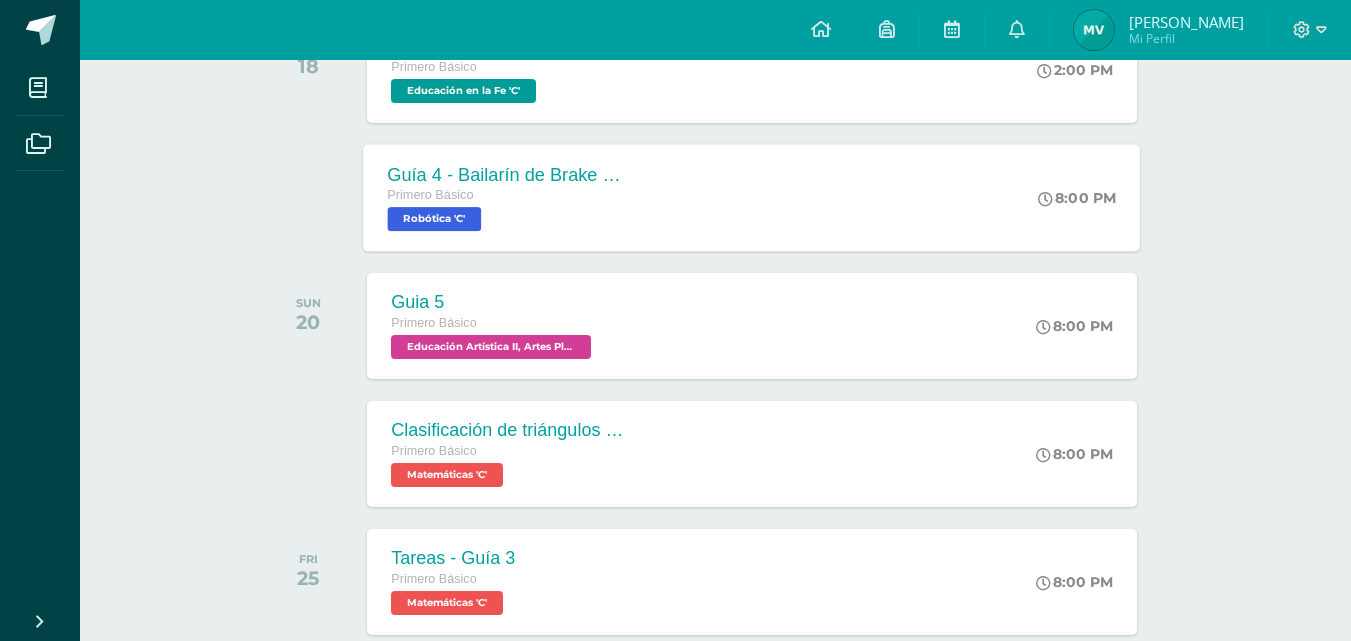 scroll, scrollTop: 2200, scrollLeft: 0, axis: vertical 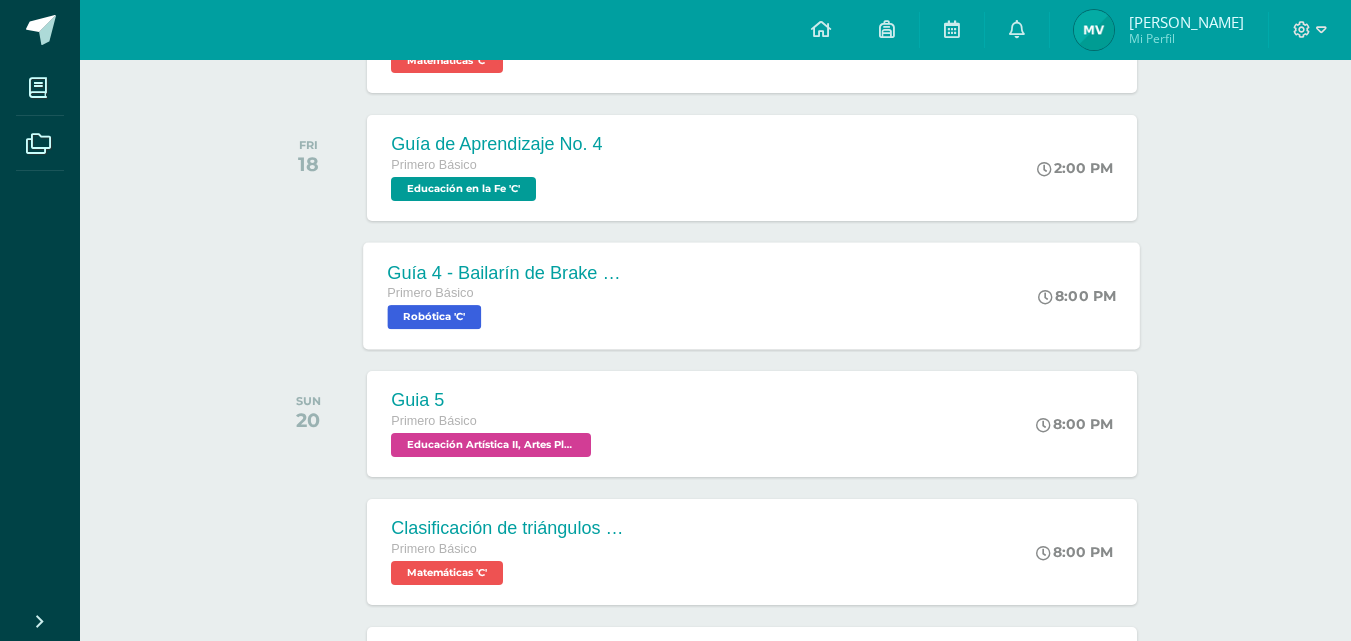 click on "Primero Básico" at bounding box center (509, 294) 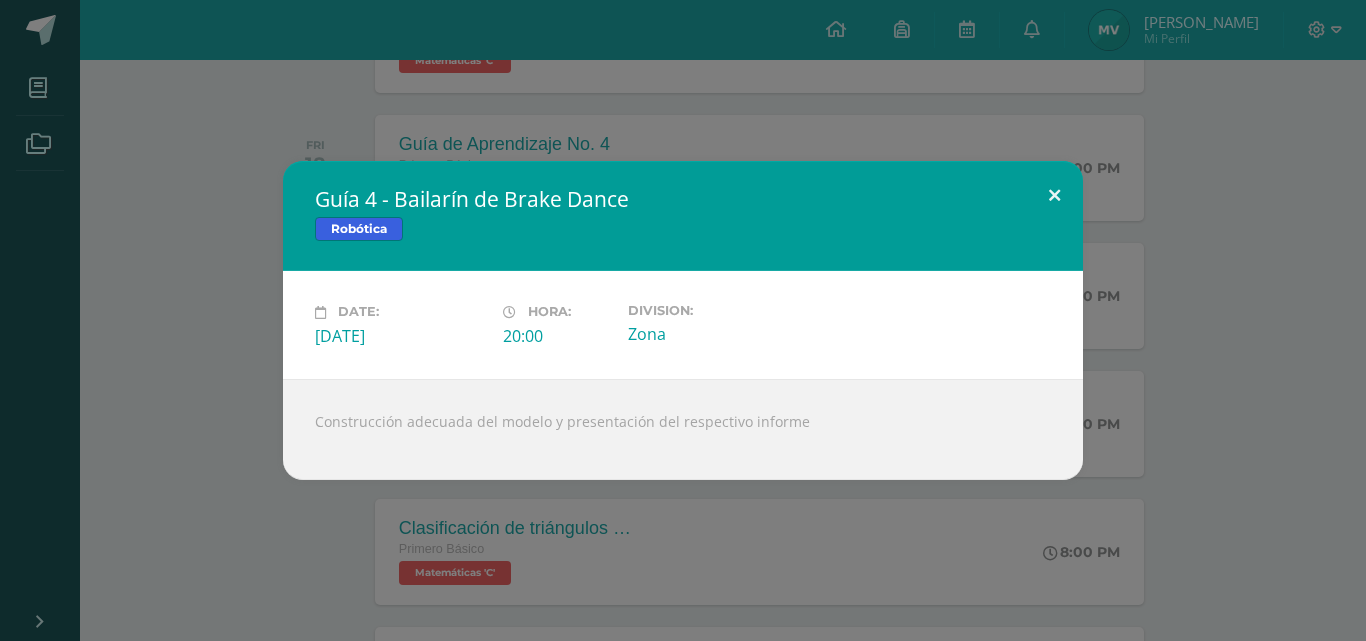 click at bounding box center (1054, 195) 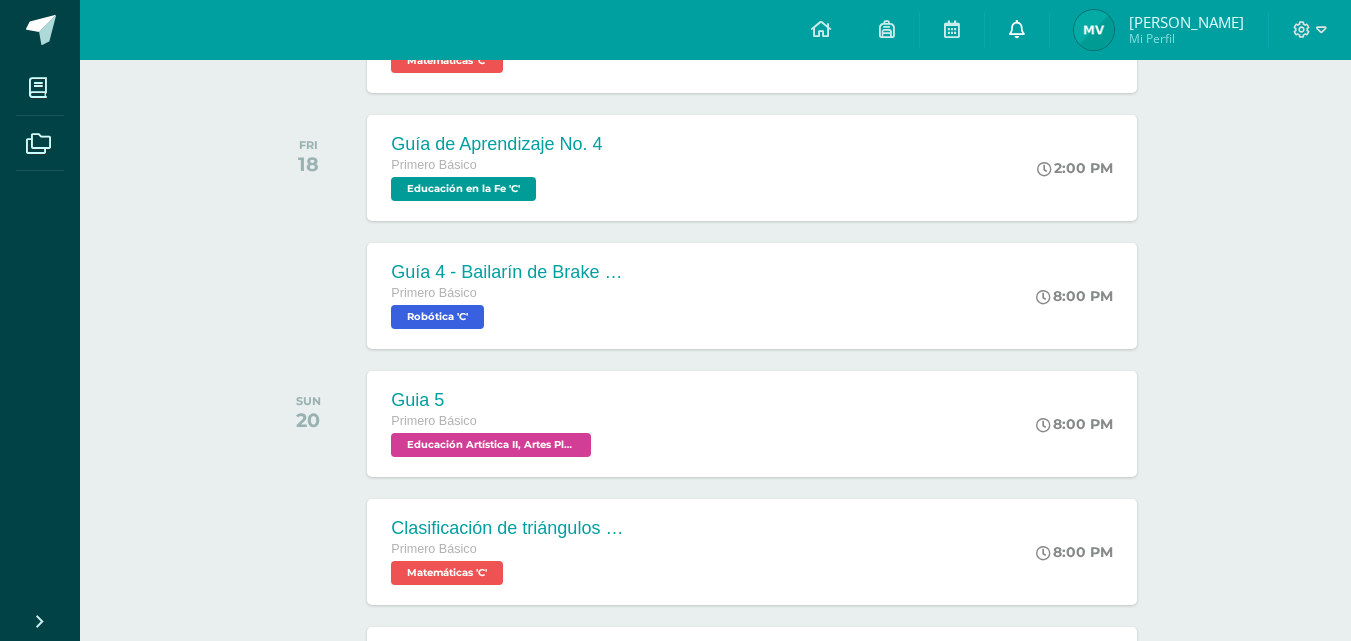 click at bounding box center (1017, 30) 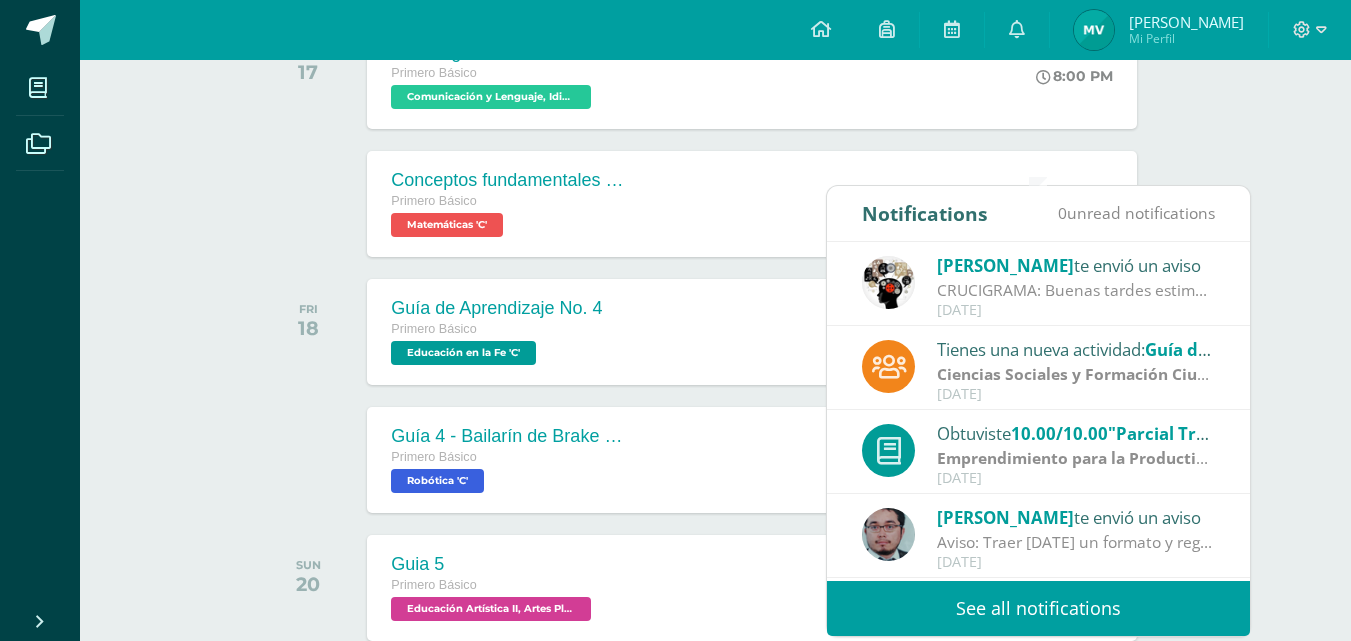 scroll, scrollTop: 2033, scrollLeft: 0, axis: vertical 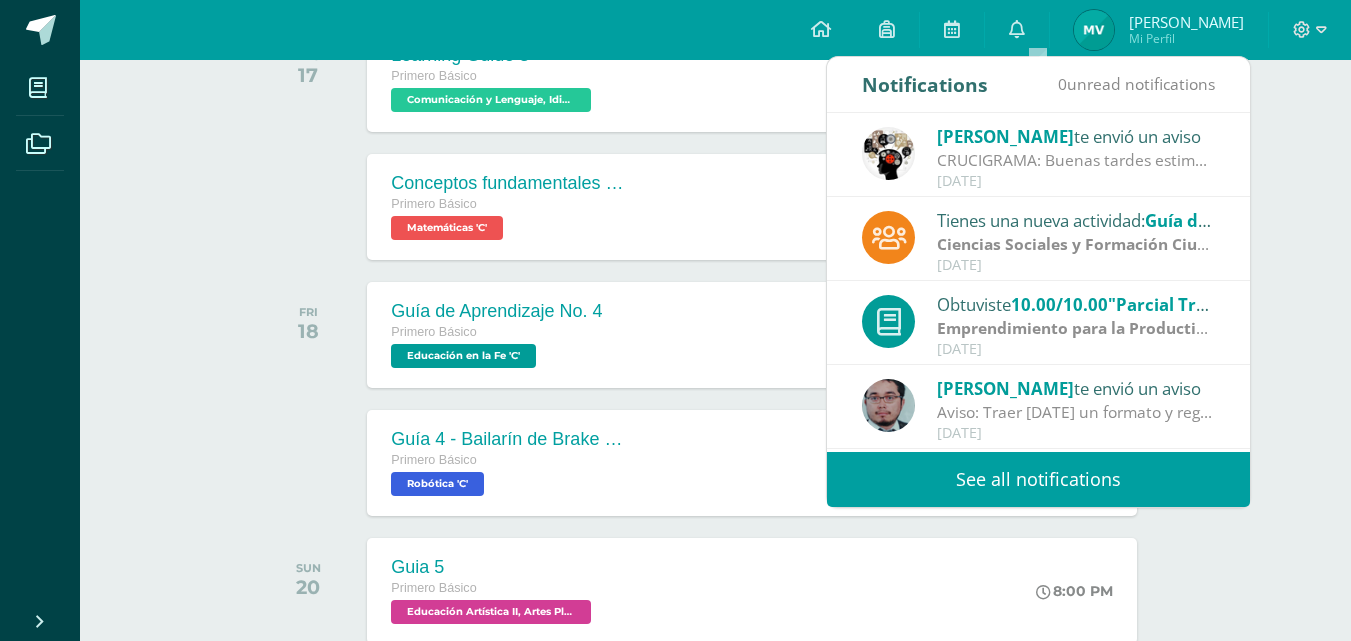 click on "See all notifications" at bounding box center [1038, 479] 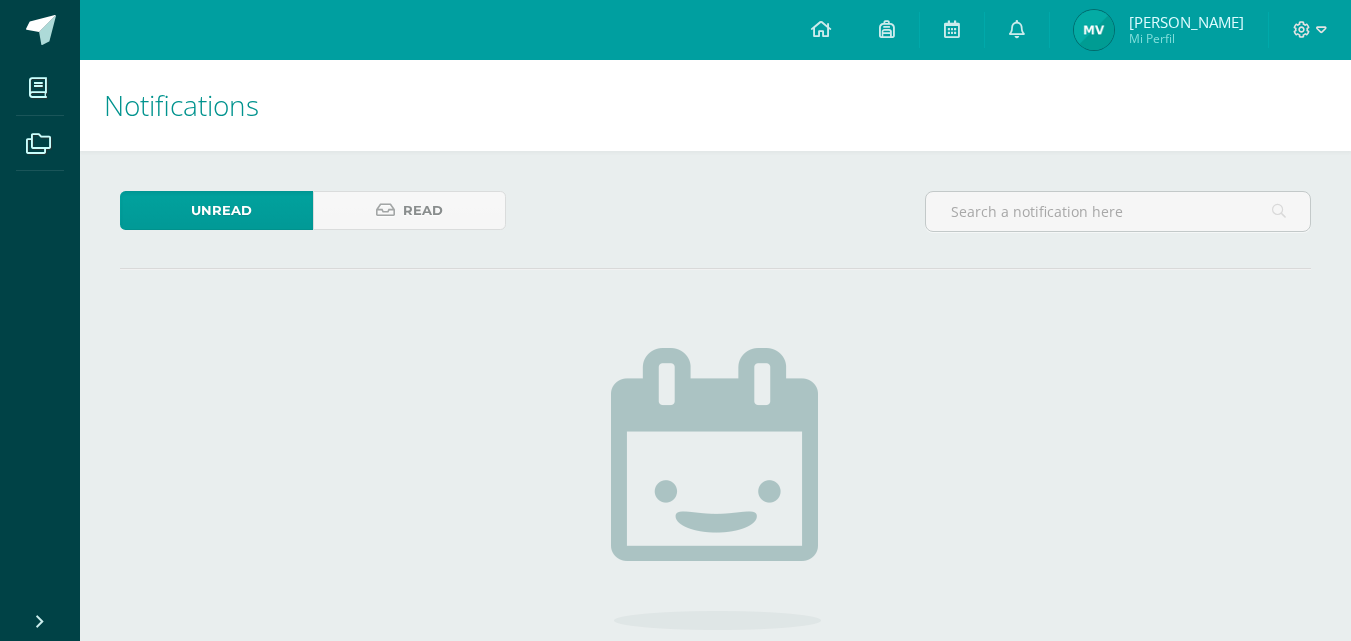 scroll, scrollTop: 0, scrollLeft: 0, axis: both 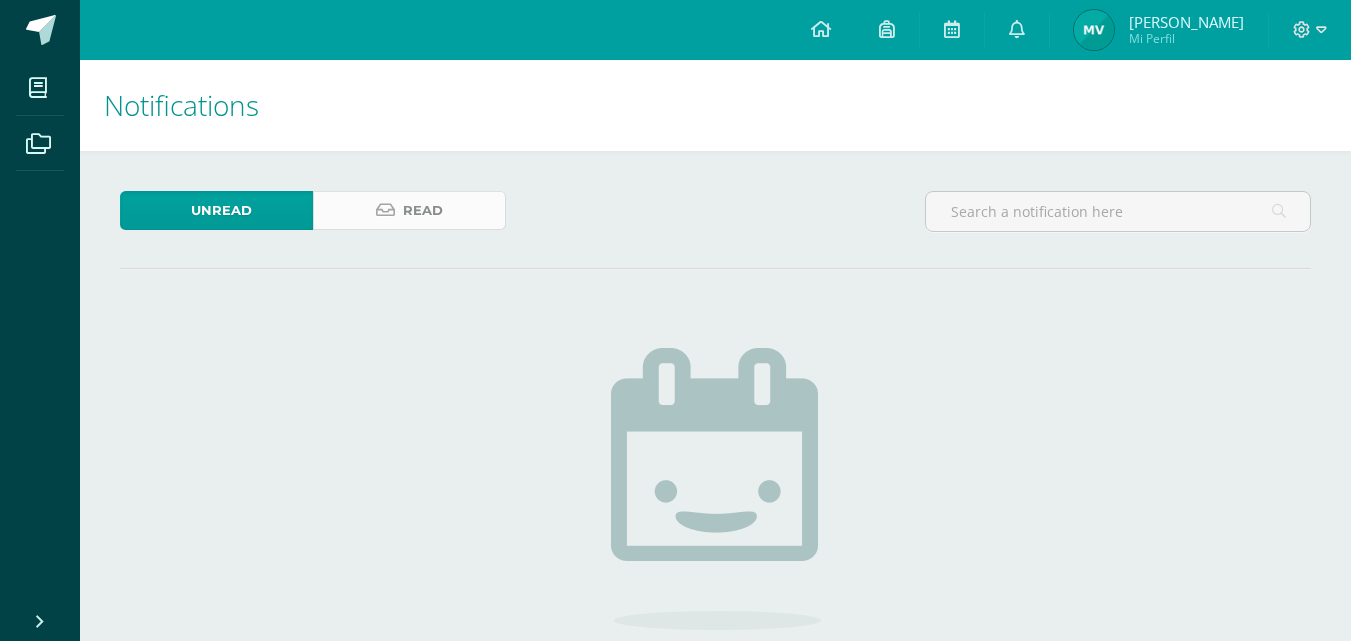 click on "Read" at bounding box center (409, 210) 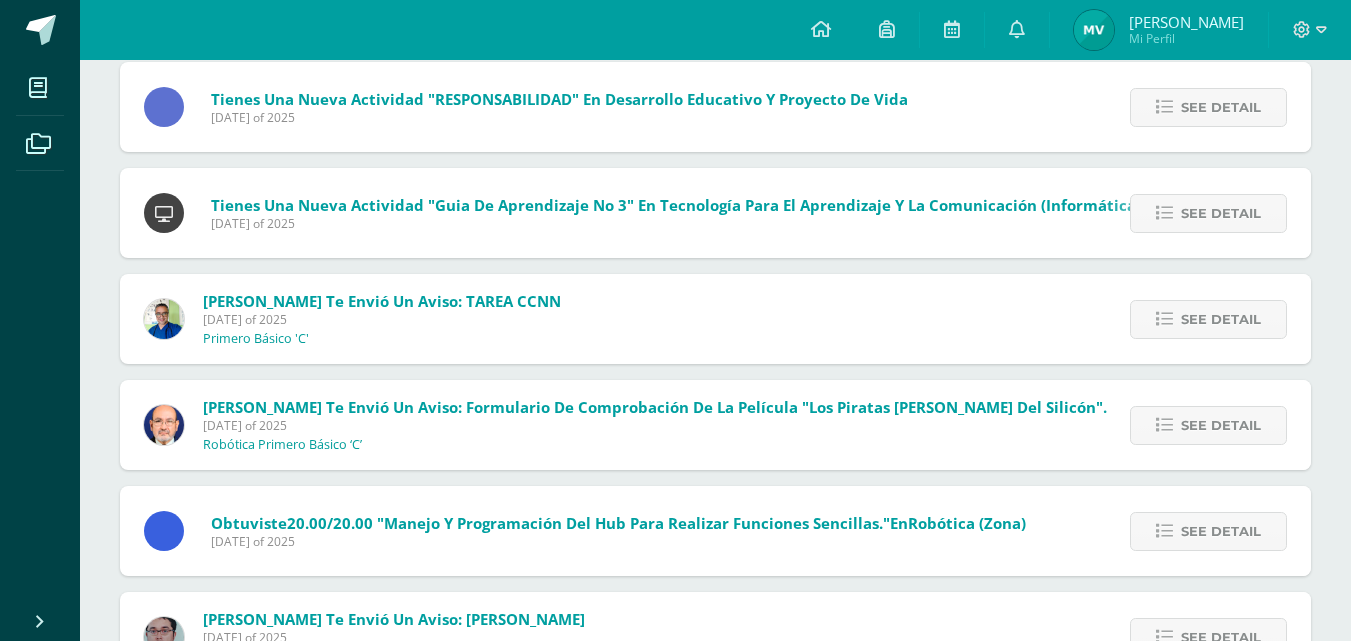 scroll, scrollTop: 2279, scrollLeft: 0, axis: vertical 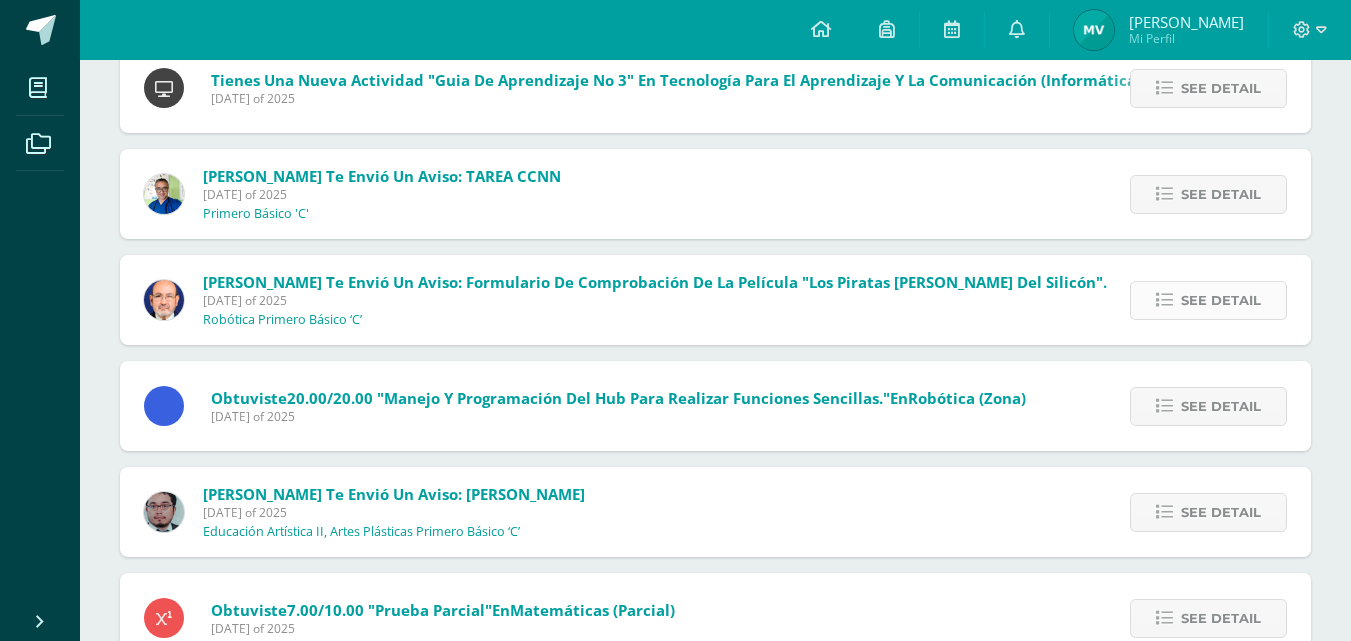 click on "See detail" at bounding box center (1221, 300) 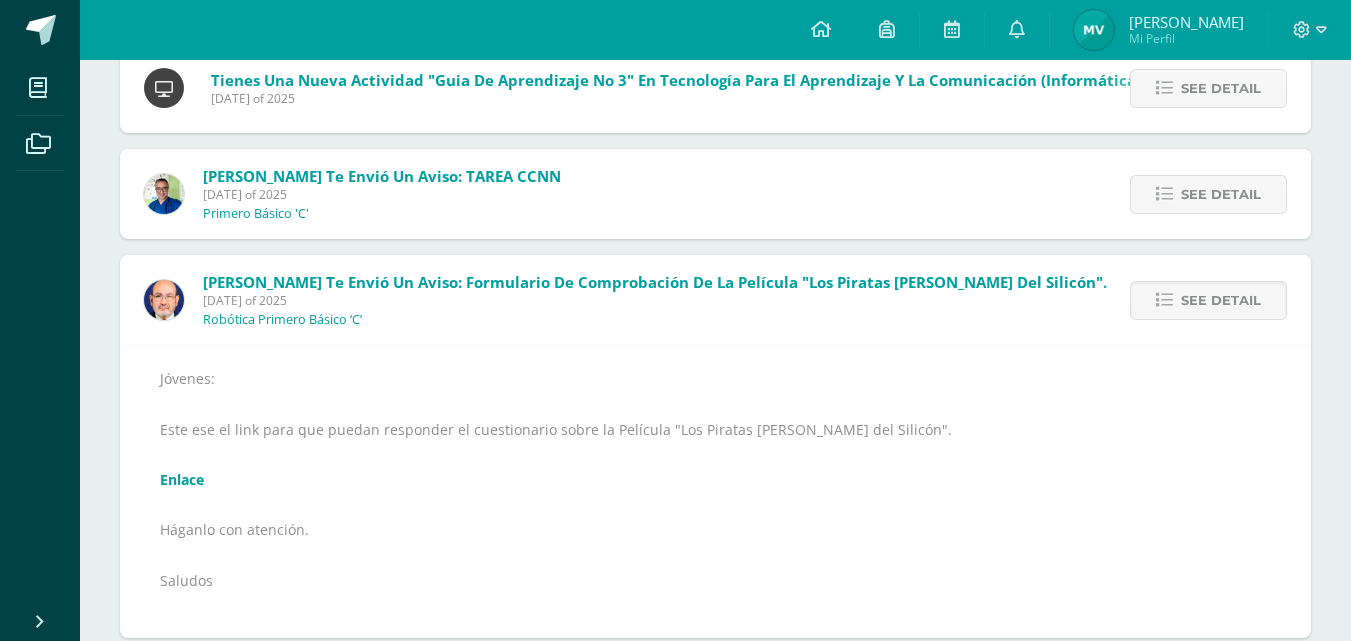 click on "Enlace" at bounding box center (182, 479) 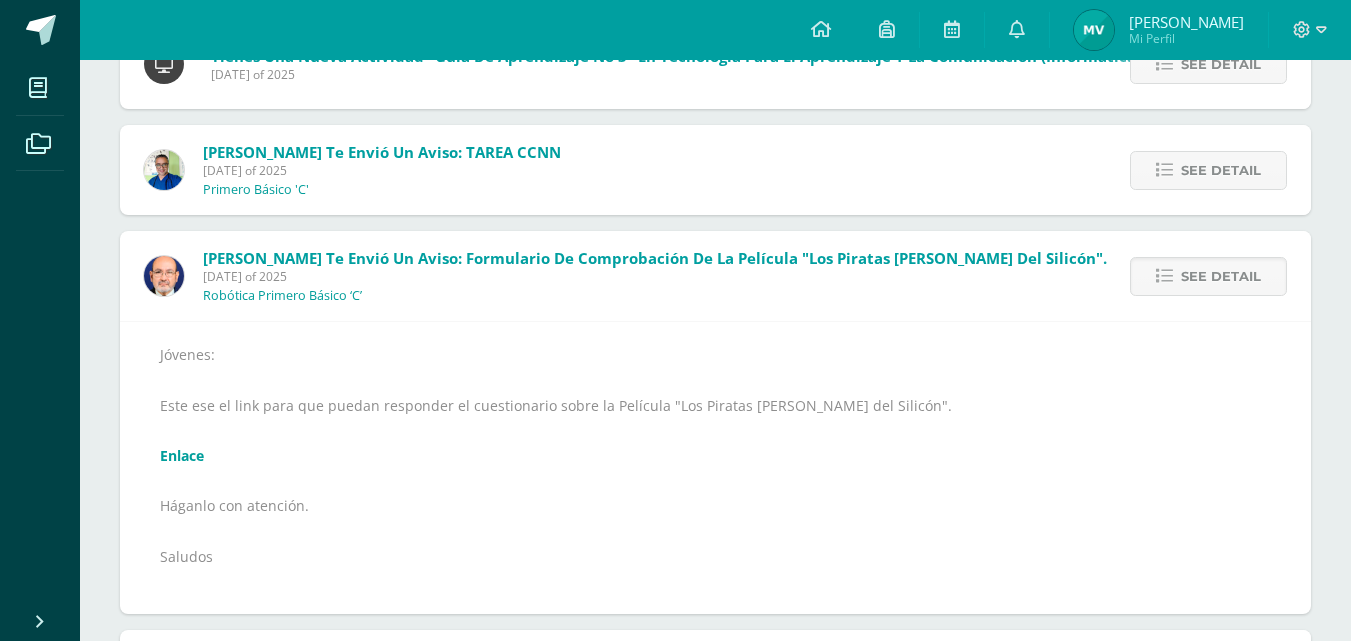scroll, scrollTop: 2346, scrollLeft: 0, axis: vertical 